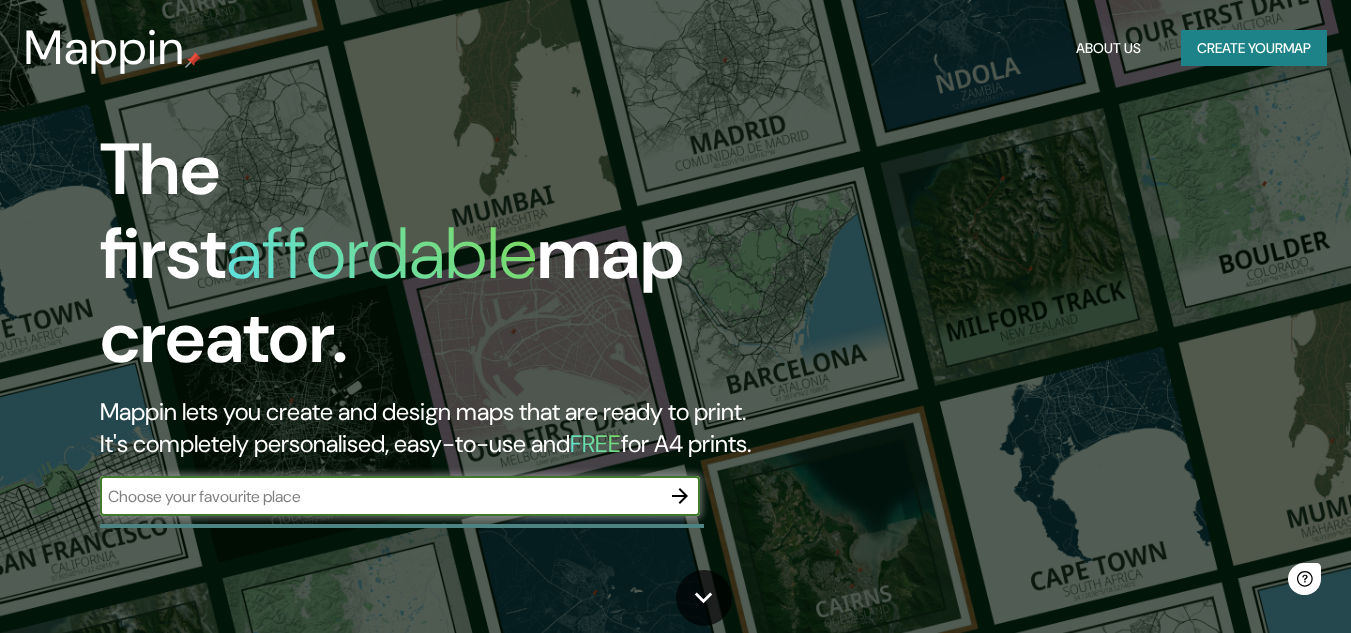 scroll, scrollTop: 0, scrollLeft: 0, axis: both 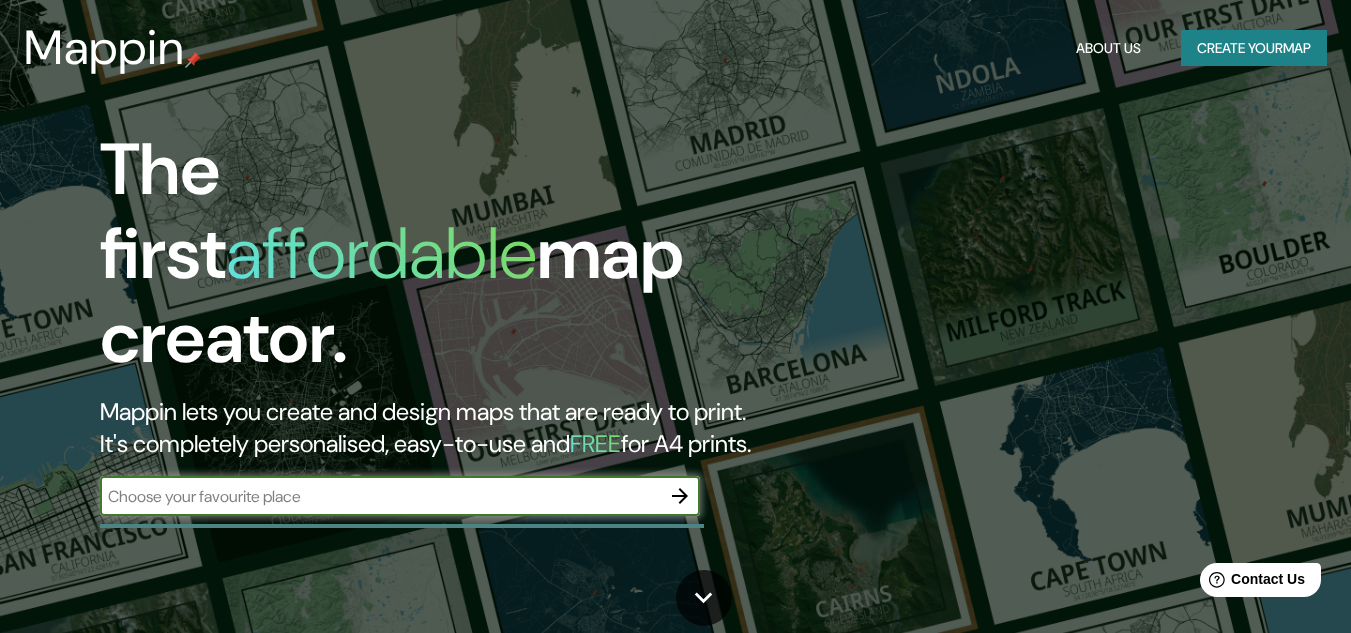 click at bounding box center [380, 496] 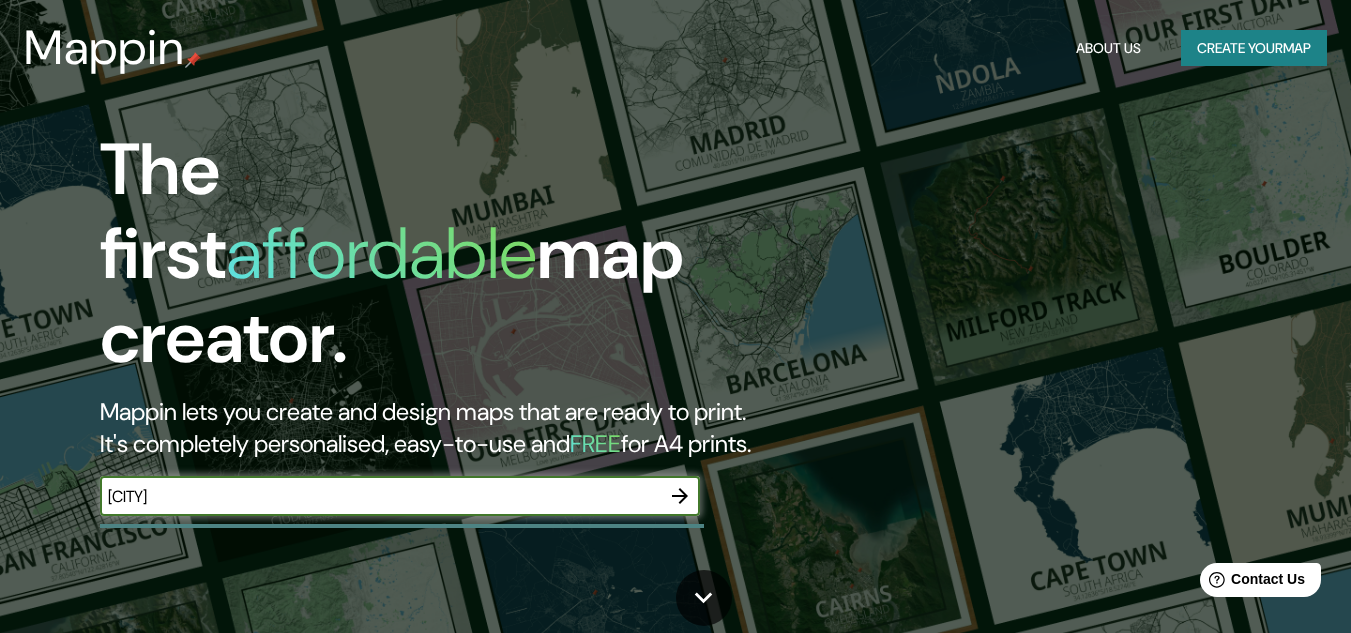 type on "[CITY]" 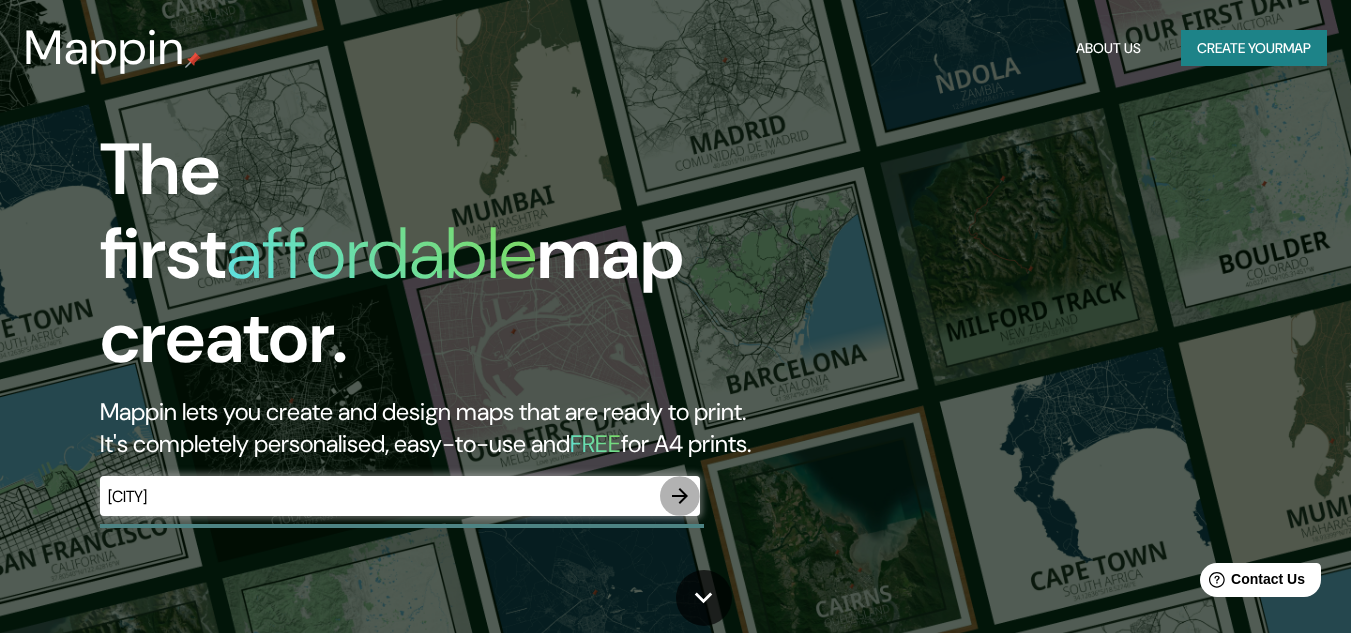 click 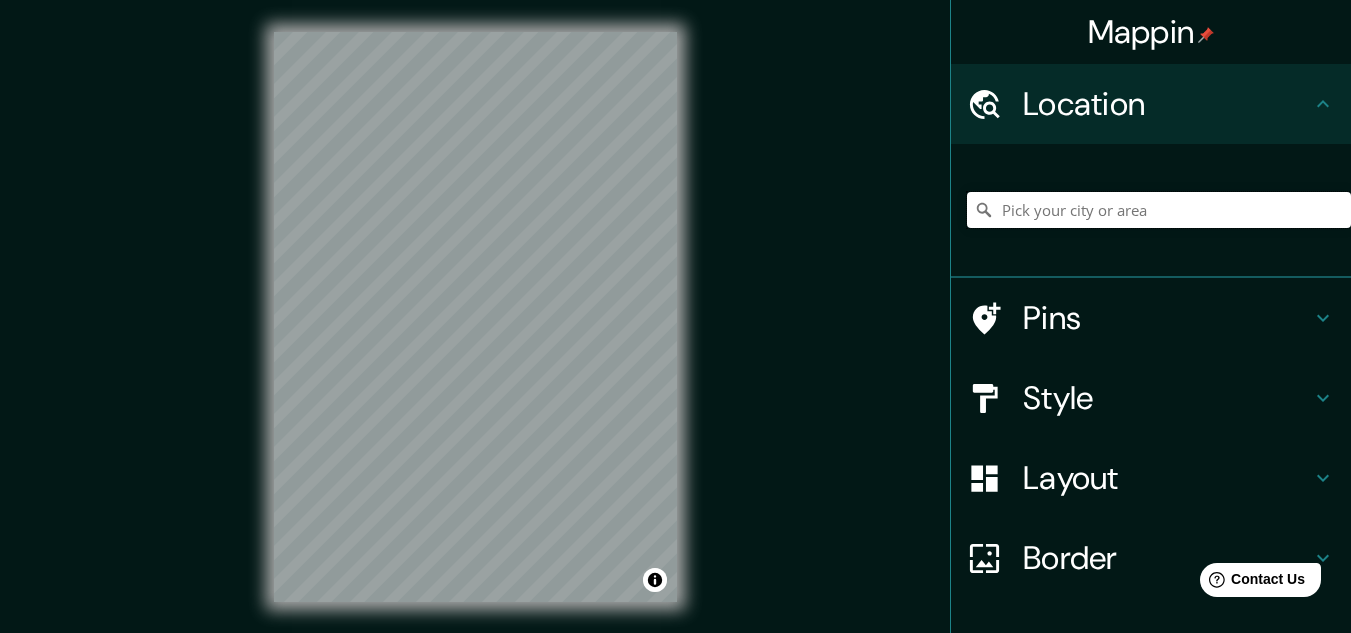 click at bounding box center (1159, 210) 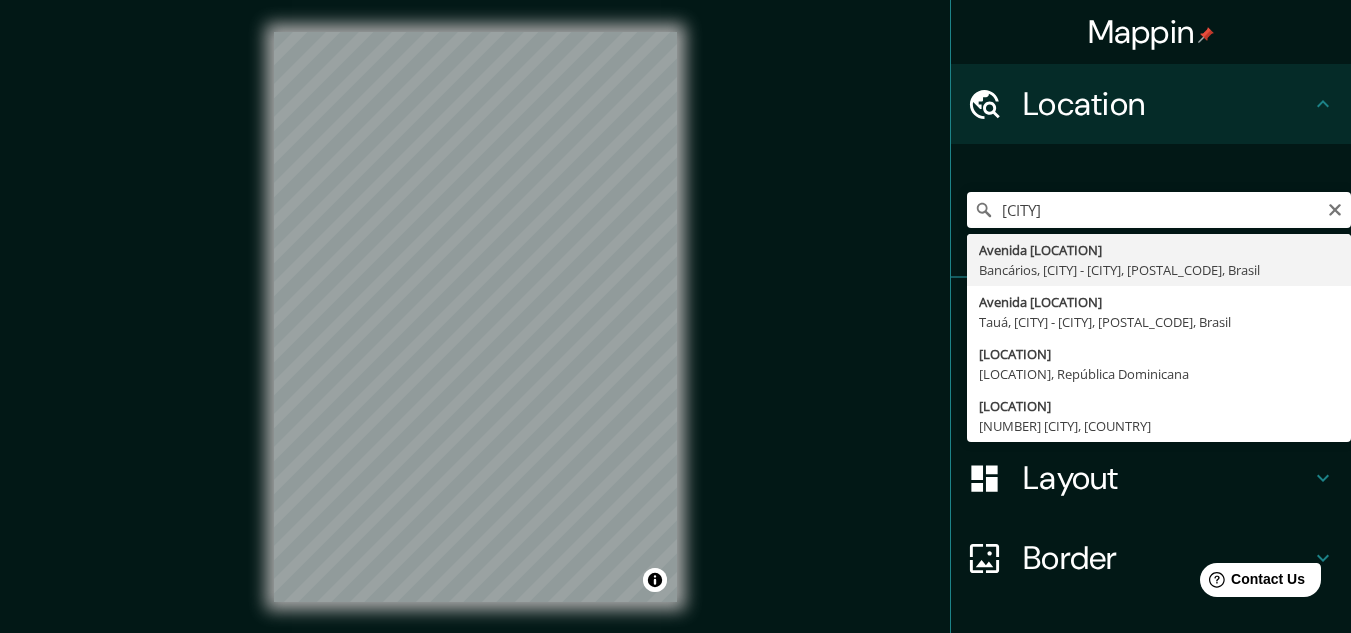 type on "Avenida [LOCATION], Bancários, [CITY] - [CITY], [POSTAL_CODE], Brasil" 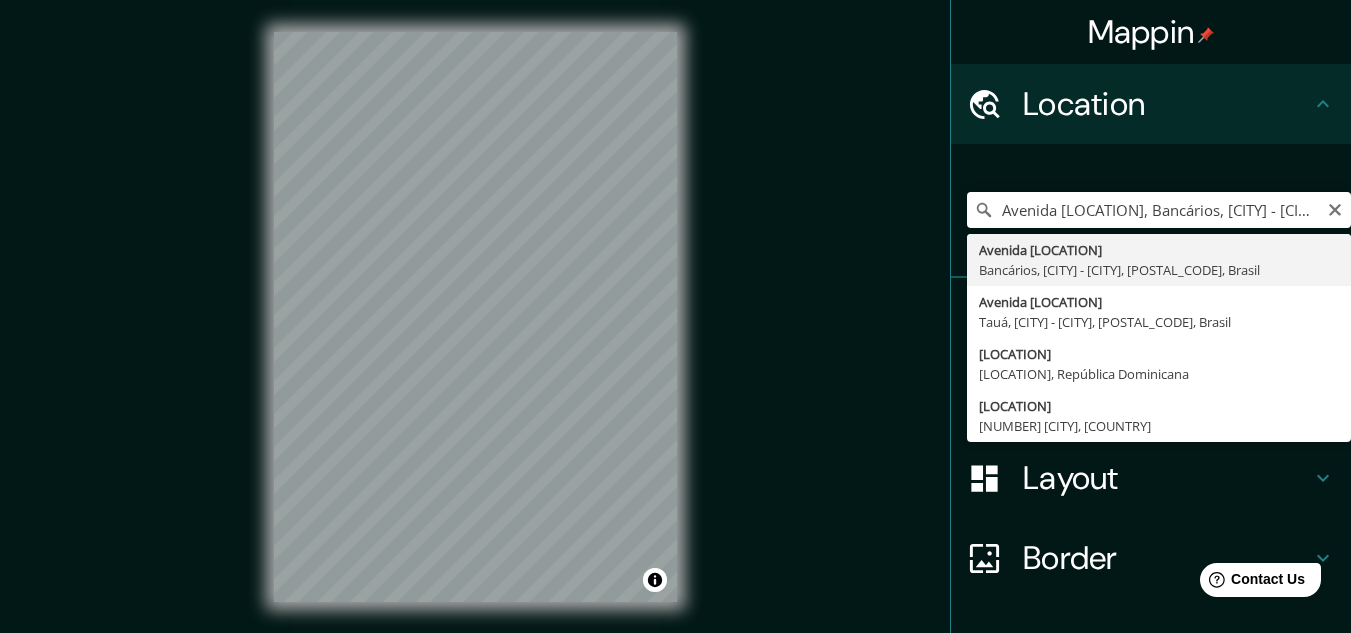 click on "Avenida [LOCATION], Bancários, [CITY] - [CITY], [POSTAL_CODE], Brasil Avenida [LOCATION] Bancários, [CITY] - [CITY], [POSTAL_CODE], Brasil Avenida [LOCATION] Tauá, [CITY] - [CITY], [POSTAL_CODE], Brasil [LOCATION] Barahona, República Dominicana Fündlingsweg [NUMBER] [CITY], [COUNTRY]" at bounding box center [1159, 210] 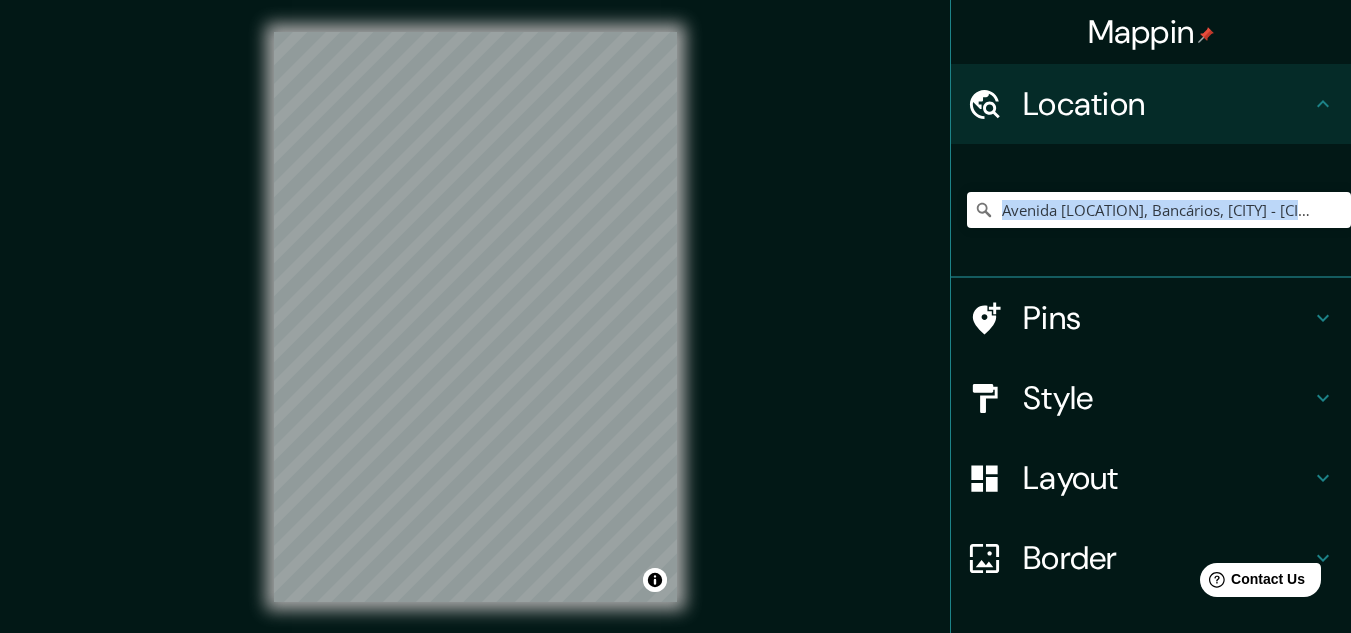 scroll, scrollTop: 0, scrollLeft: 0, axis: both 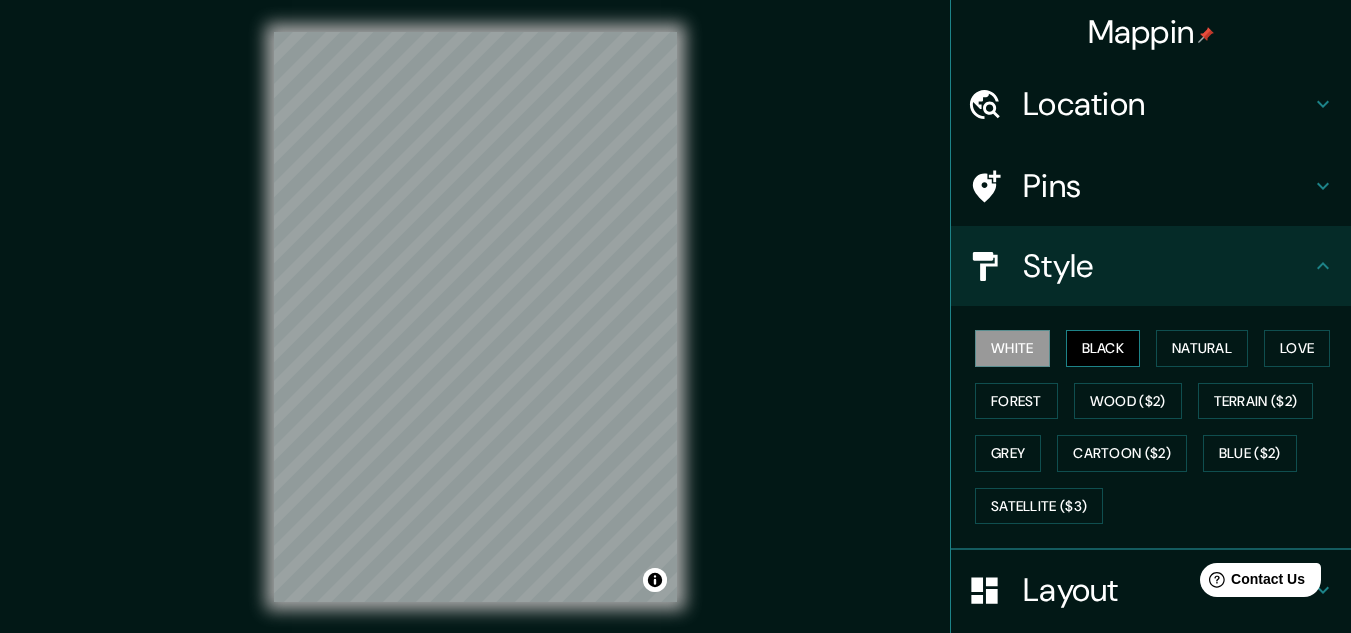 click on "Black" at bounding box center [1103, 348] 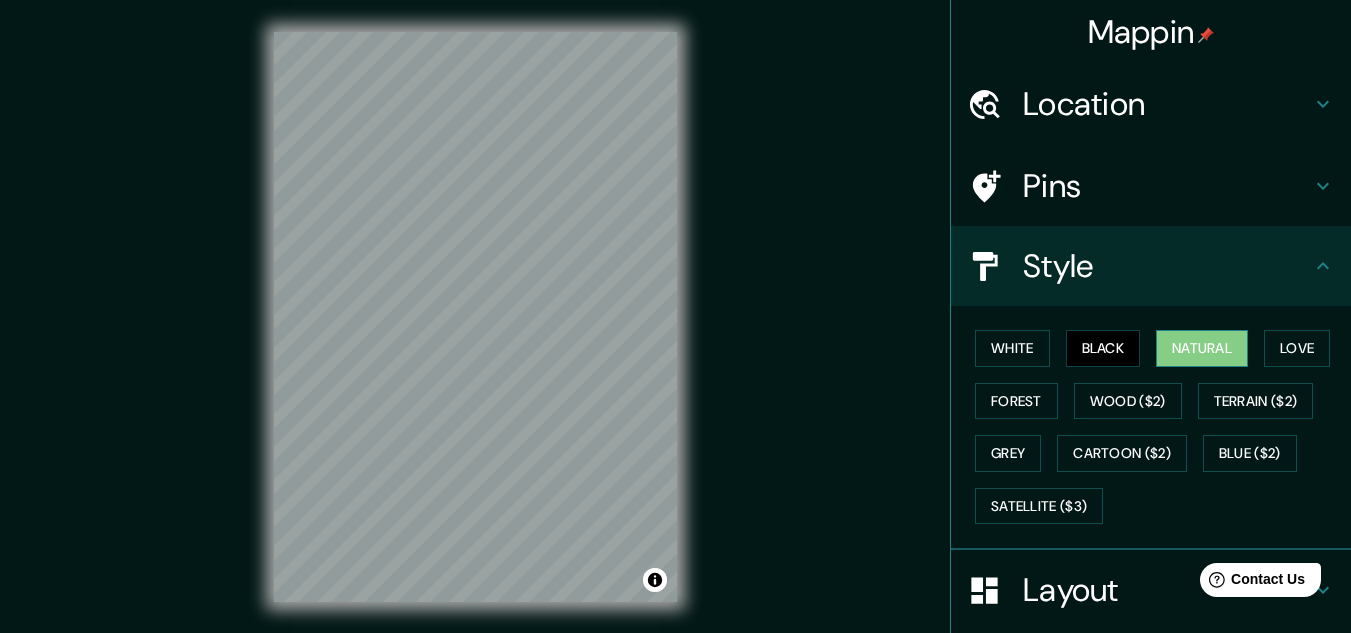 click on "Natural" at bounding box center (1202, 348) 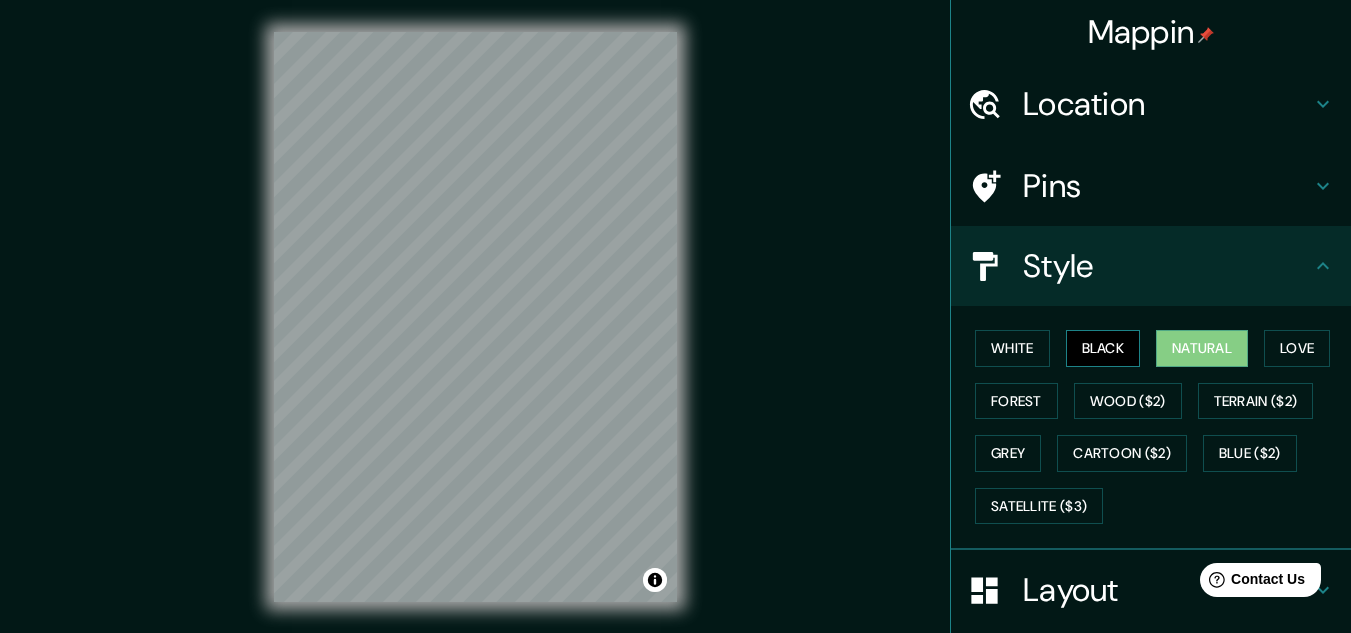 click on "Black" at bounding box center (1103, 348) 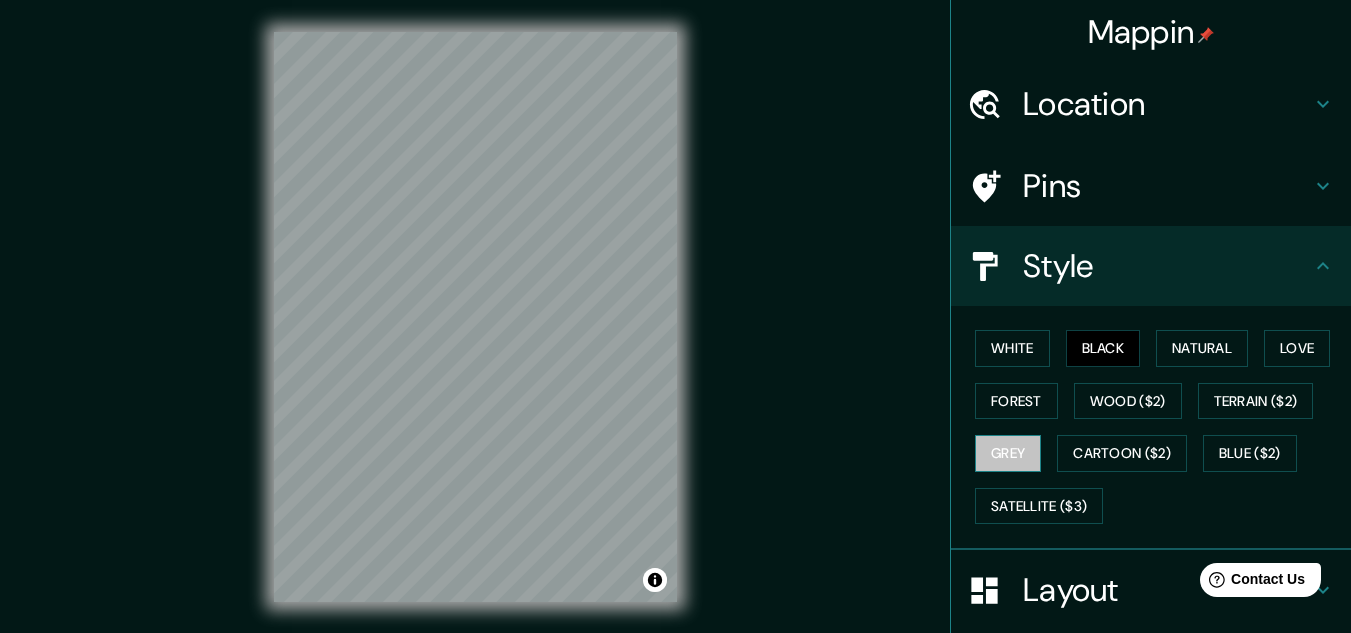 click on "Grey" at bounding box center [1008, 453] 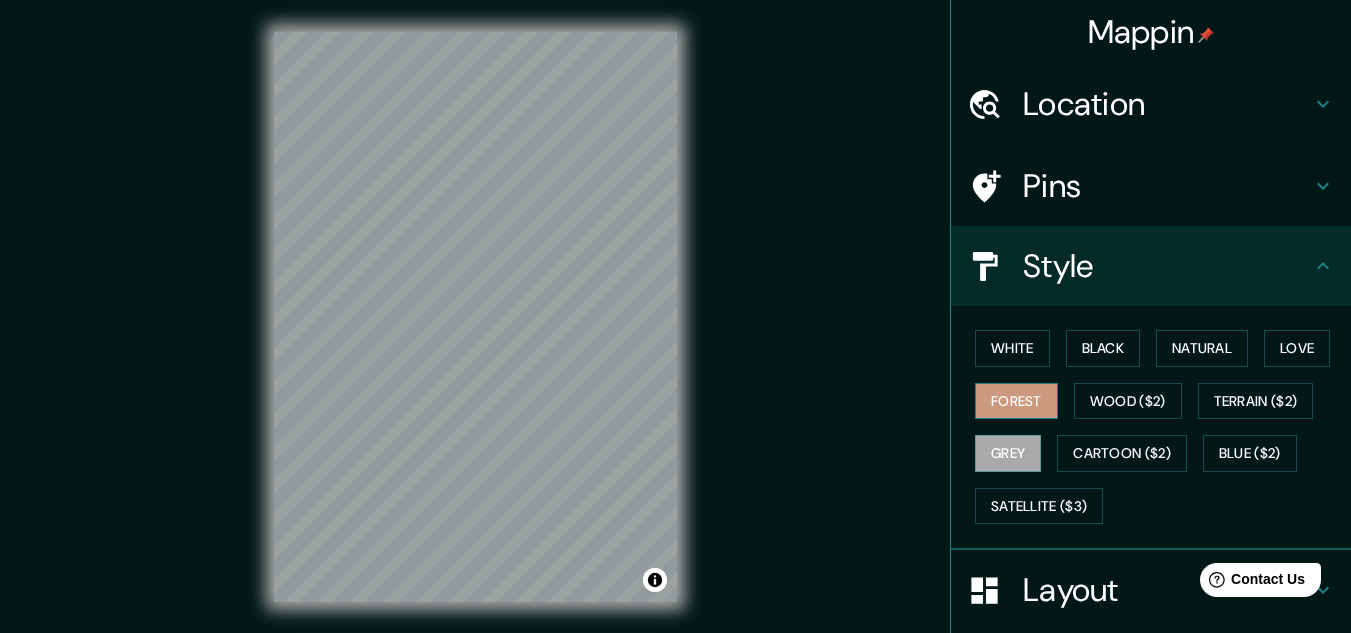 click on "Forest" at bounding box center [1016, 401] 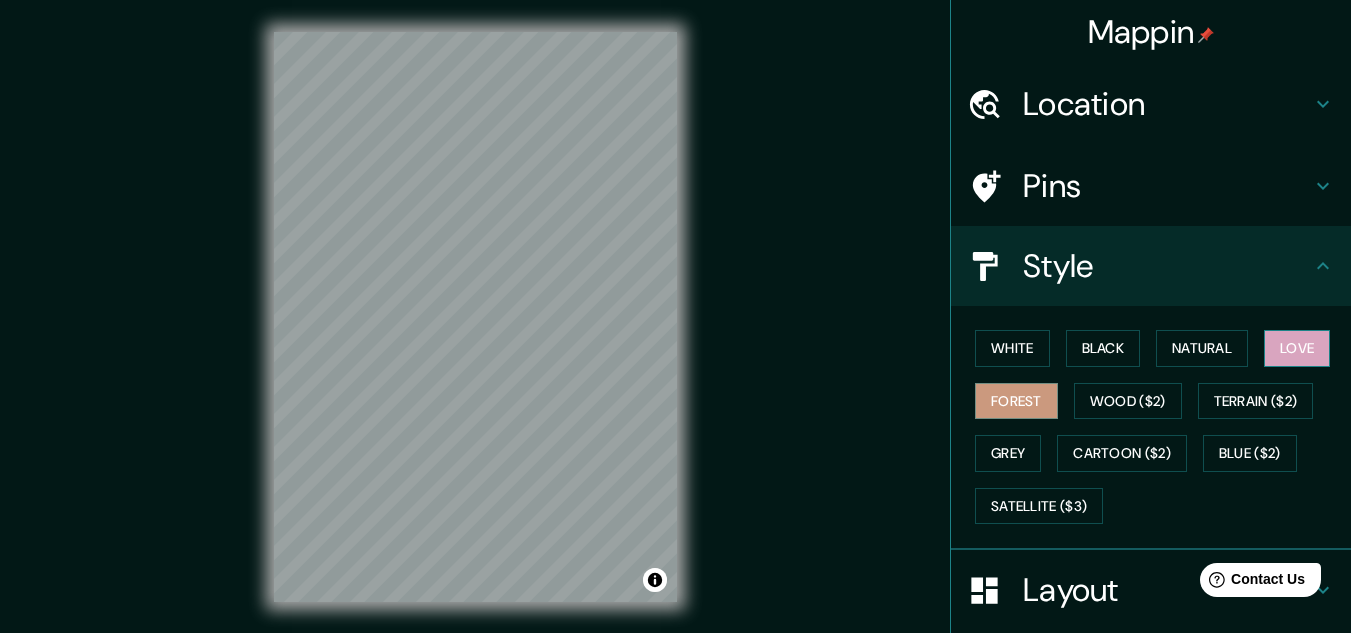 click on "Love" at bounding box center [1297, 348] 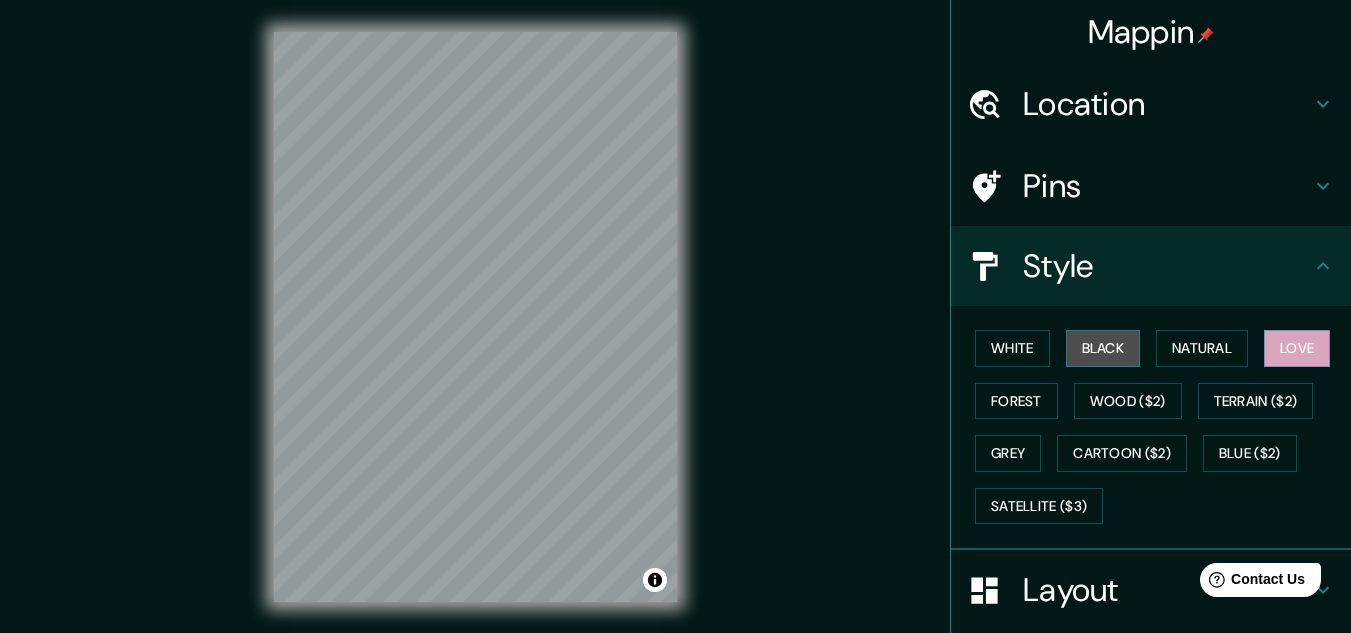 click on "Black" at bounding box center (1103, 348) 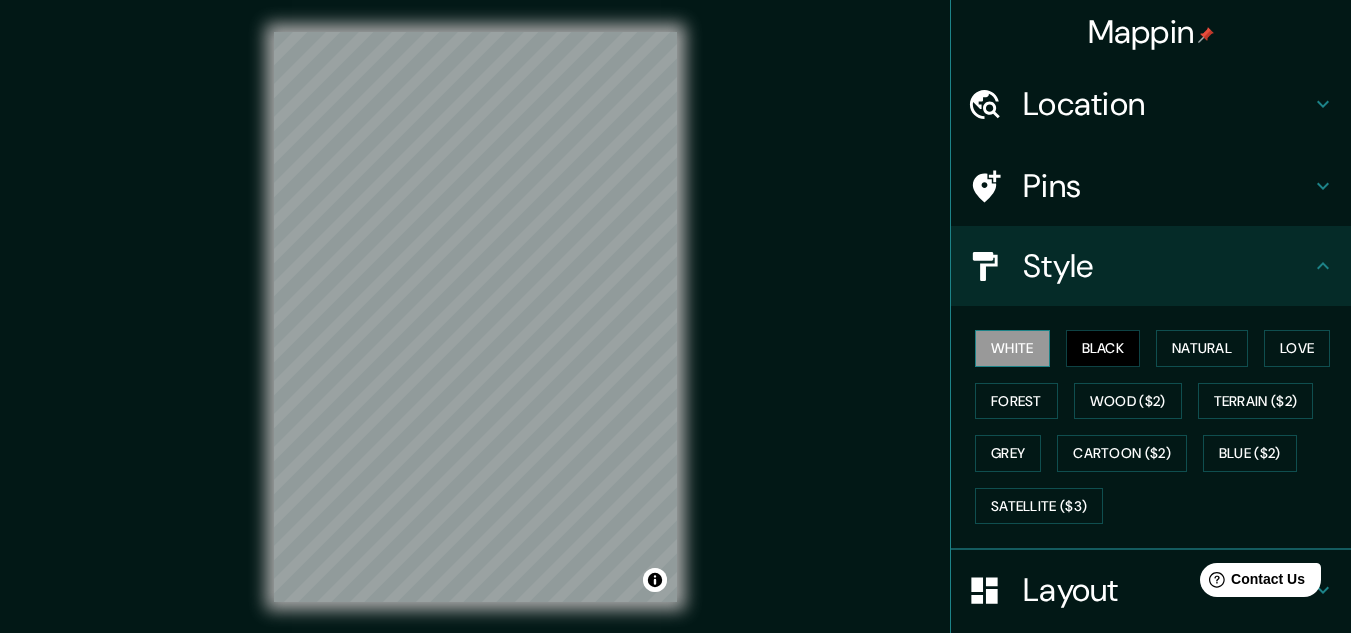 click on "White" at bounding box center [1012, 348] 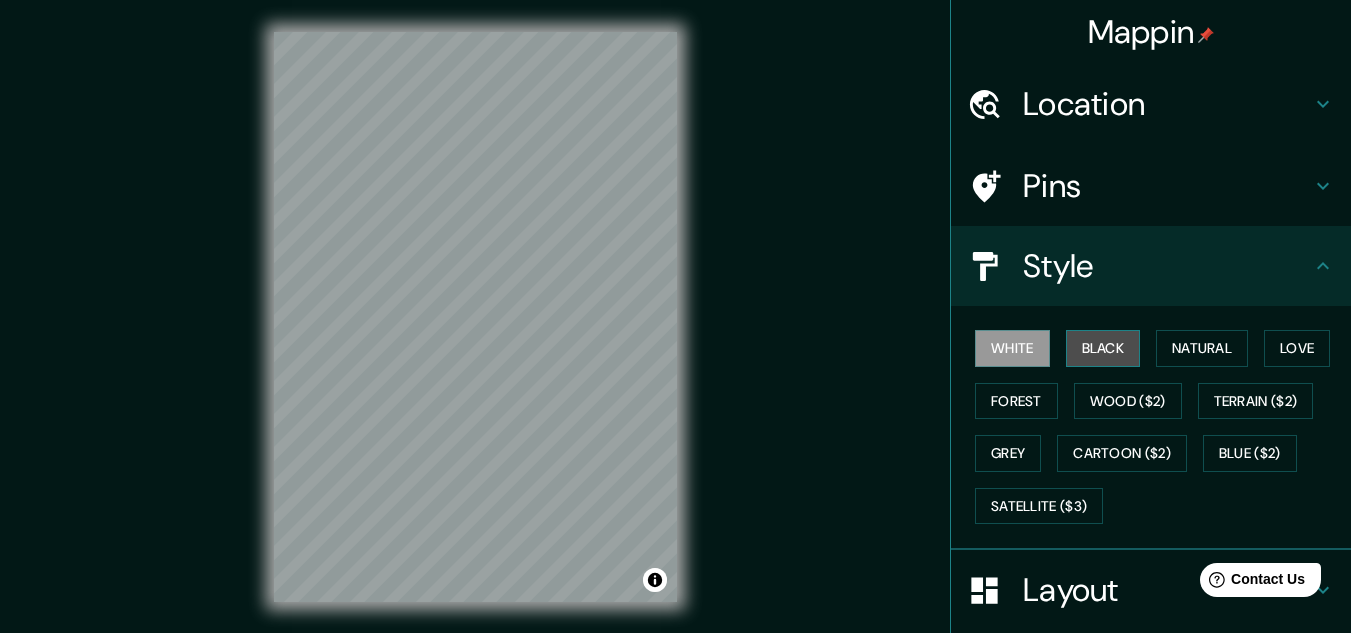 click on "Black" at bounding box center (1103, 348) 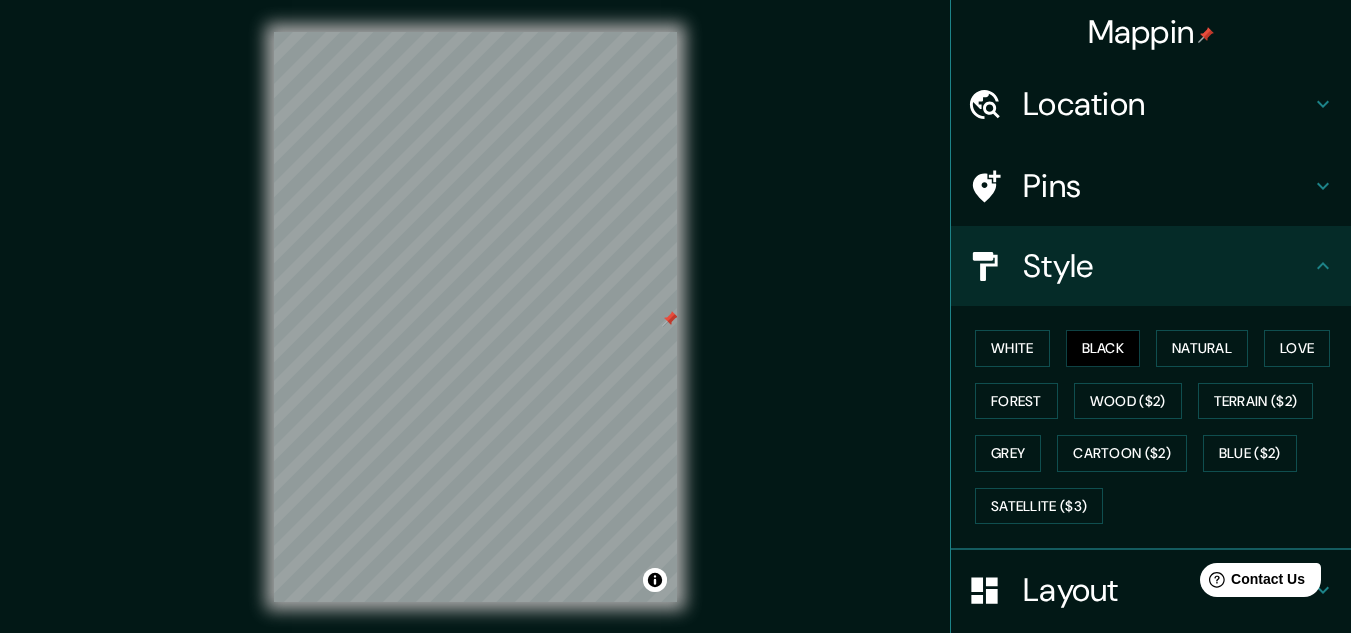 click at bounding box center [670, 319] 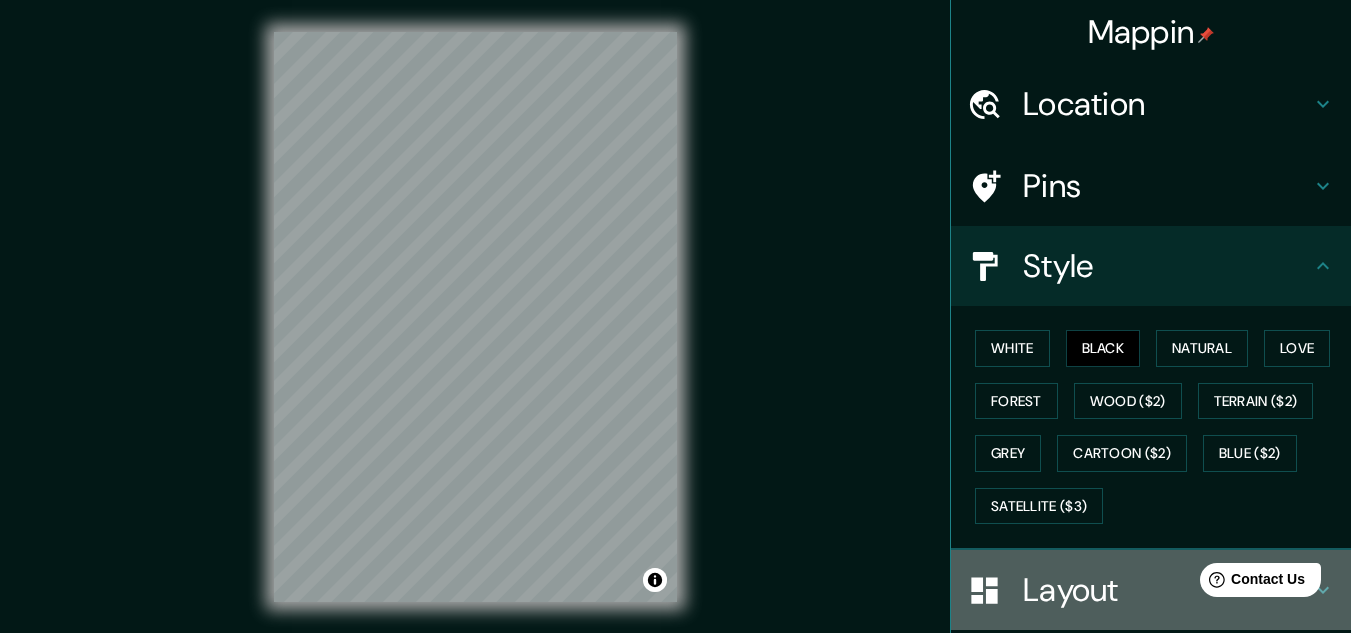 click on "Layout" at bounding box center (1151, 590) 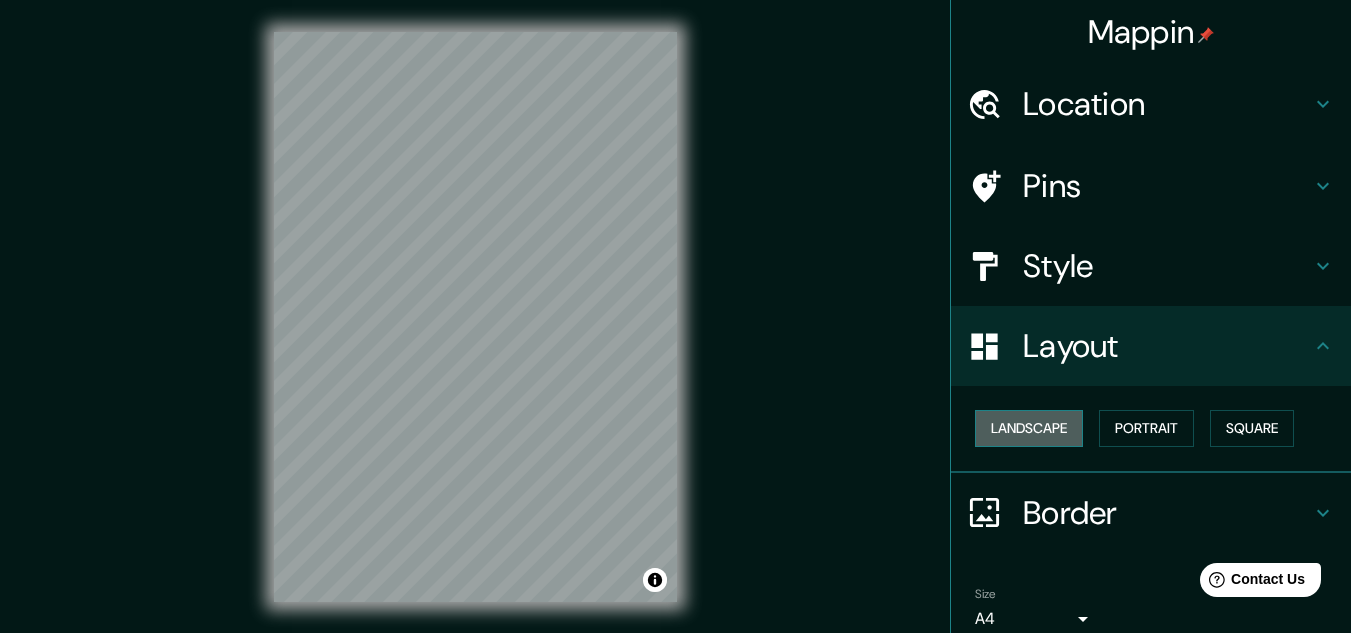 click on "Landscape" at bounding box center [1029, 428] 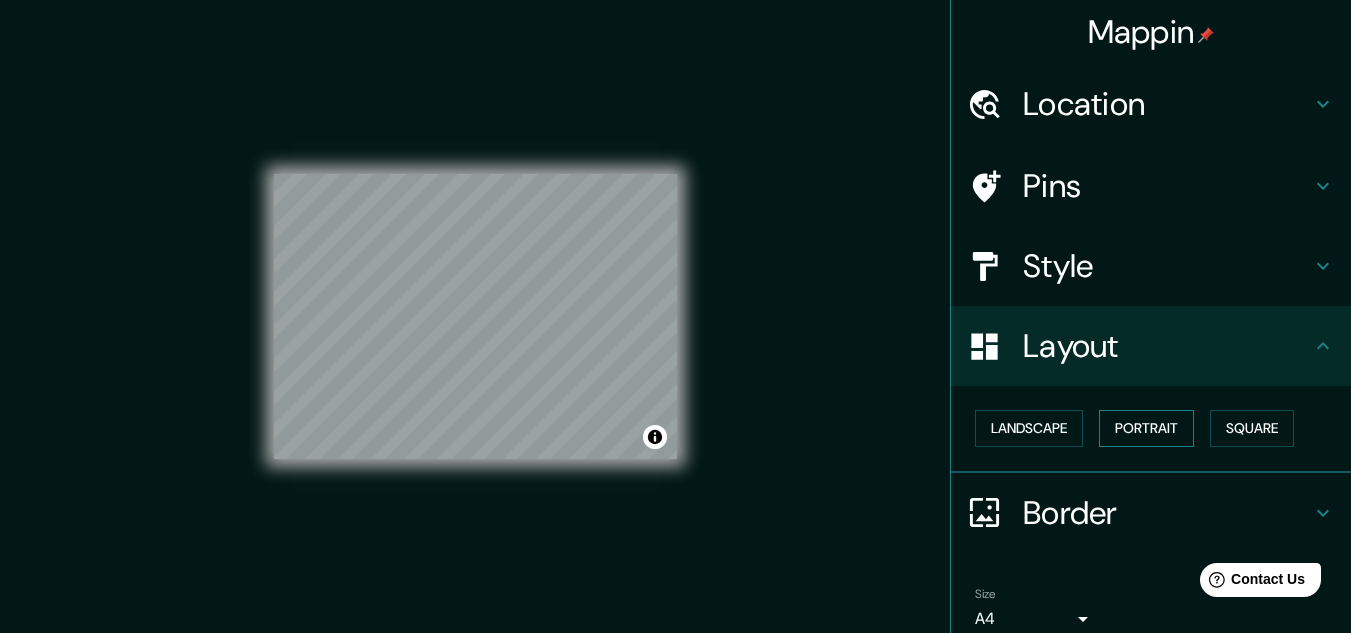click on "Portrait" at bounding box center (1146, 428) 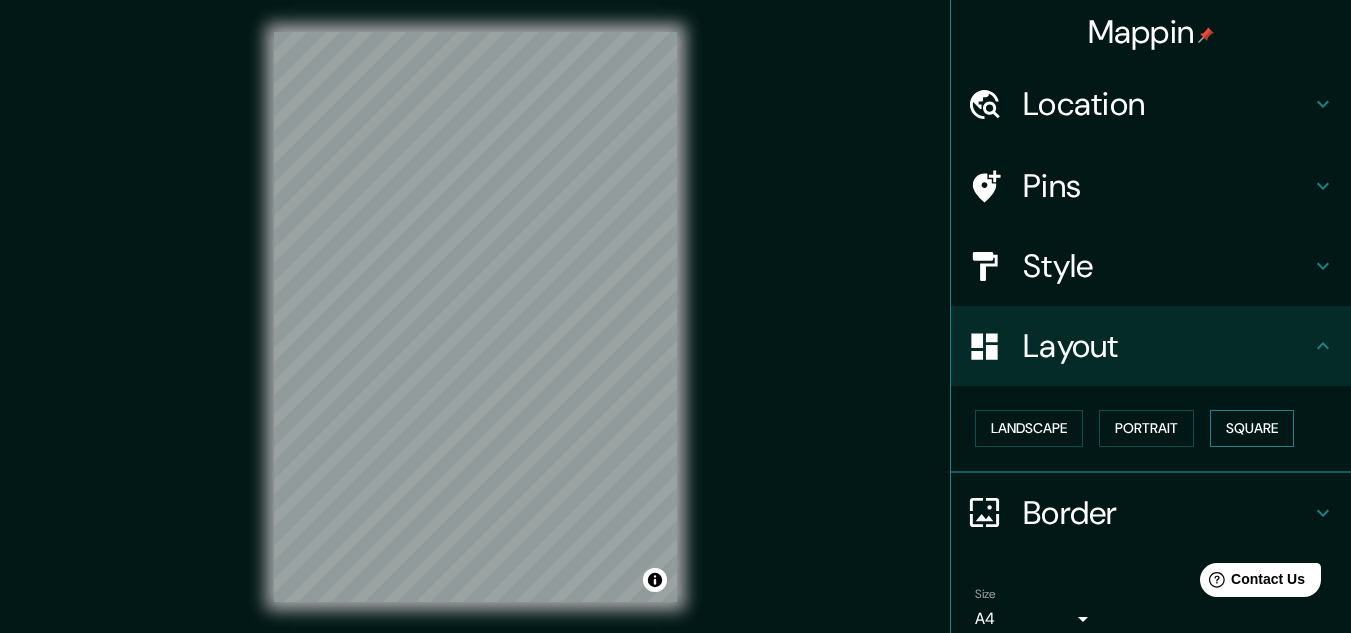 click on "Square" at bounding box center [1252, 428] 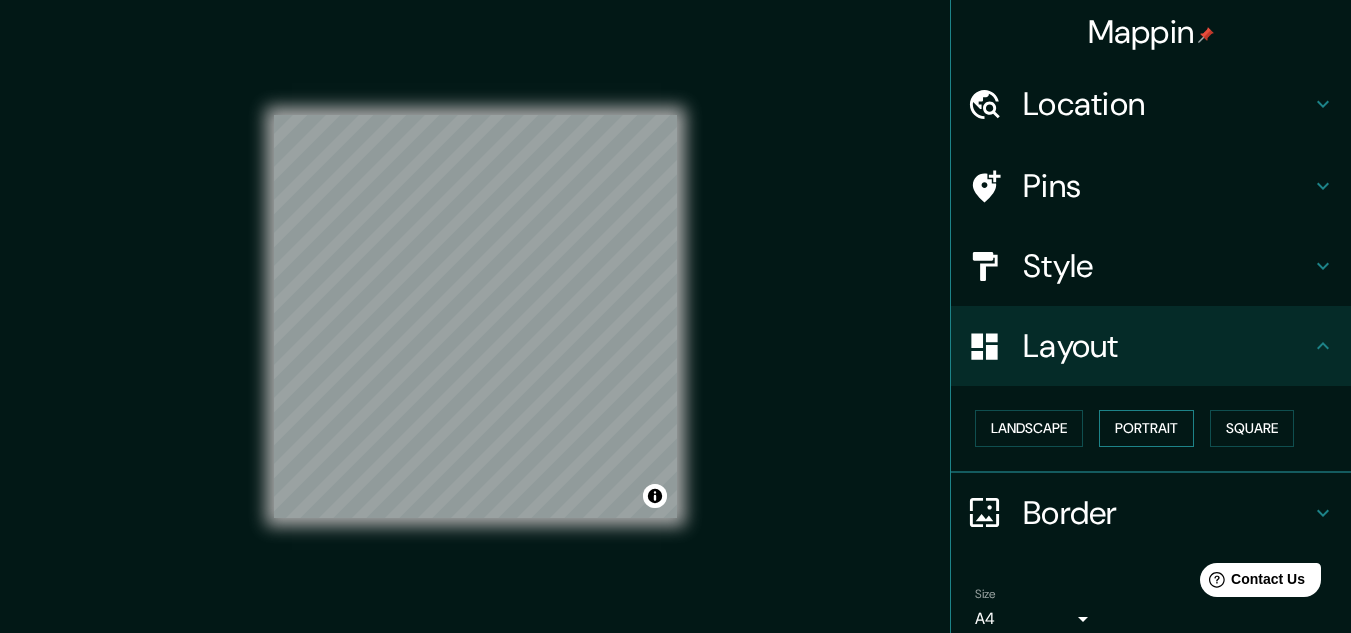 click on "Portrait" at bounding box center (1146, 428) 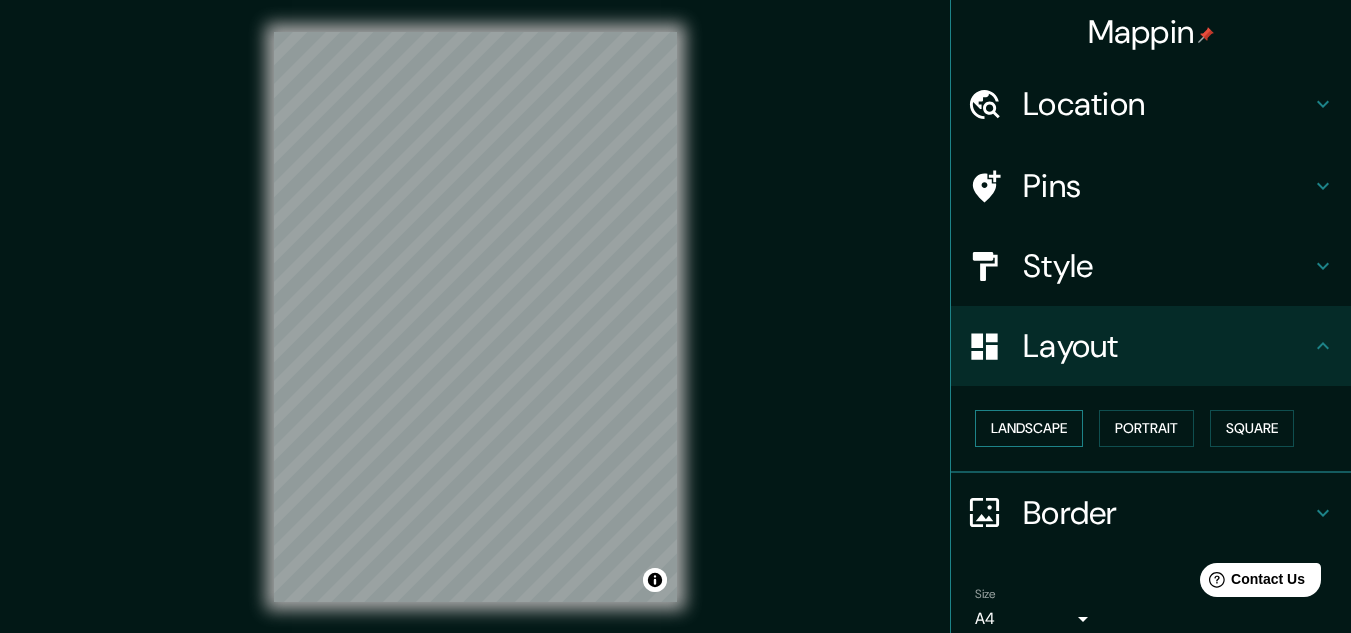 click on "Landscape" at bounding box center [1029, 428] 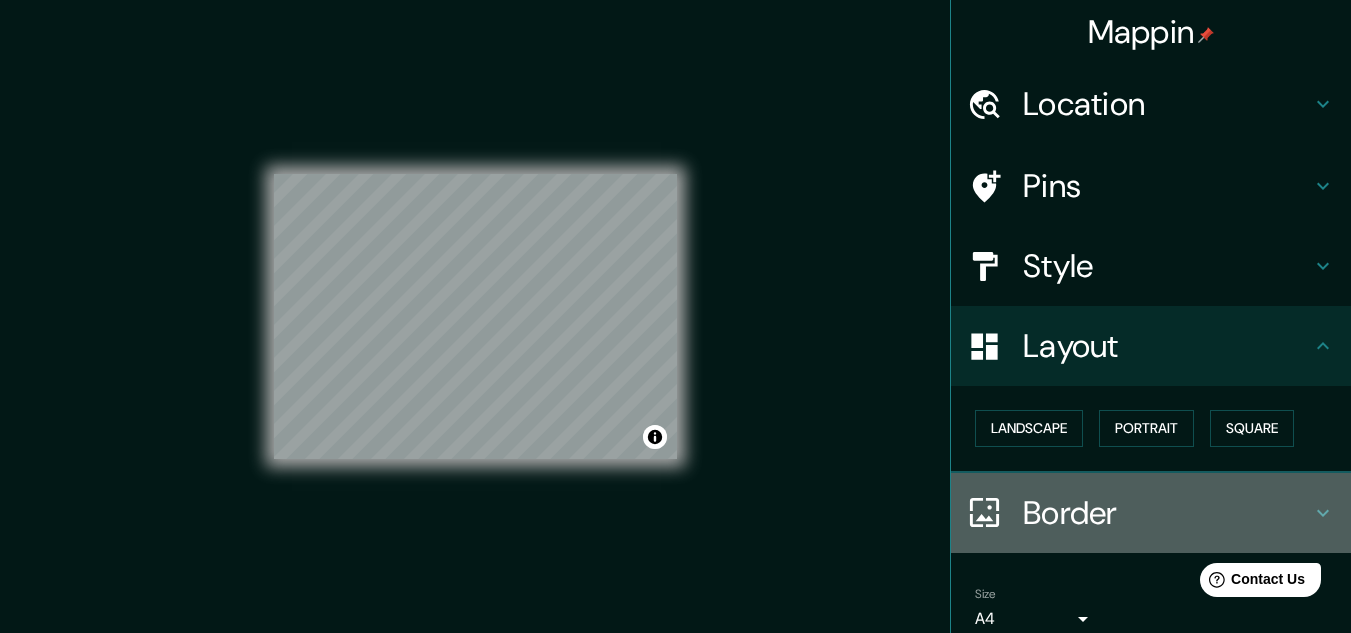 click on "Border" at bounding box center [1167, 513] 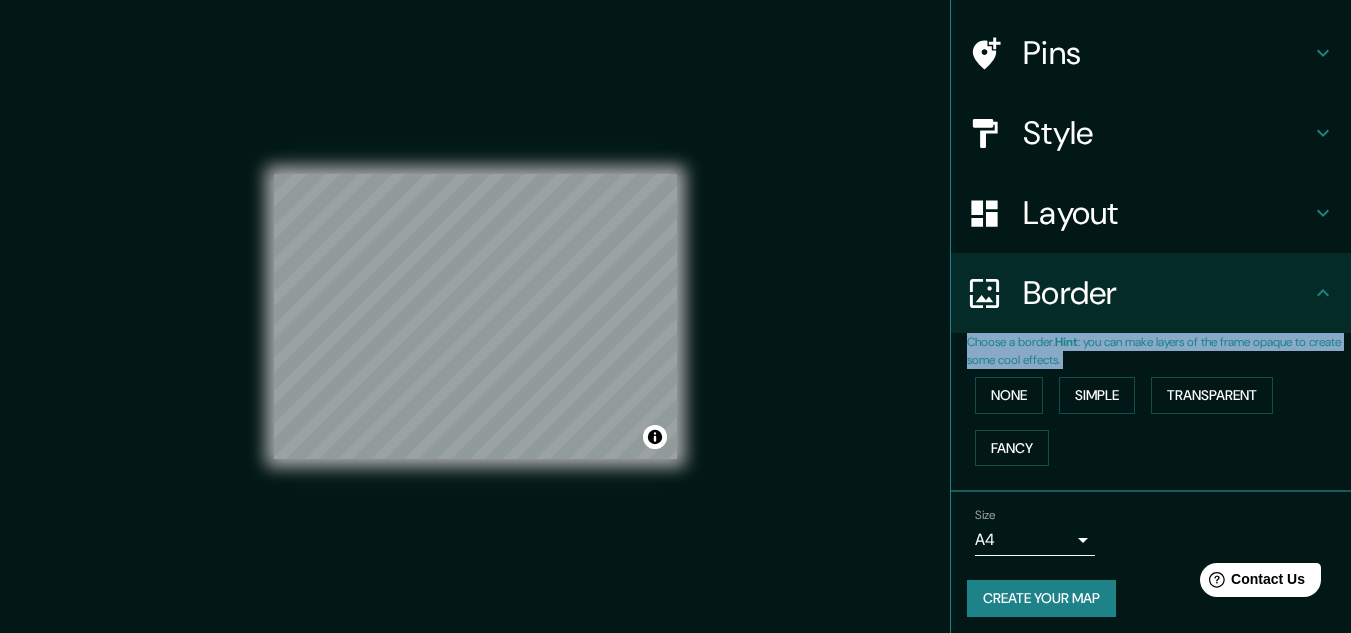 scroll, scrollTop: 141, scrollLeft: 0, axis: vertical 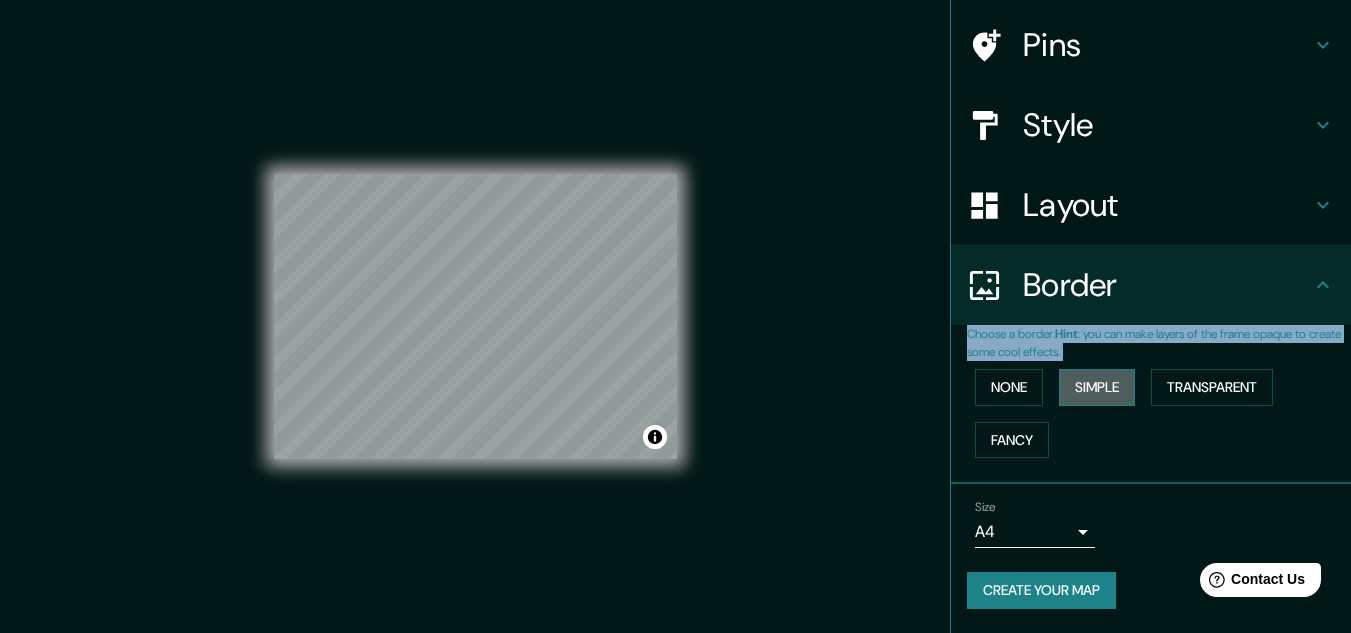 click on "Simple" at bounding box center (1097, 387) 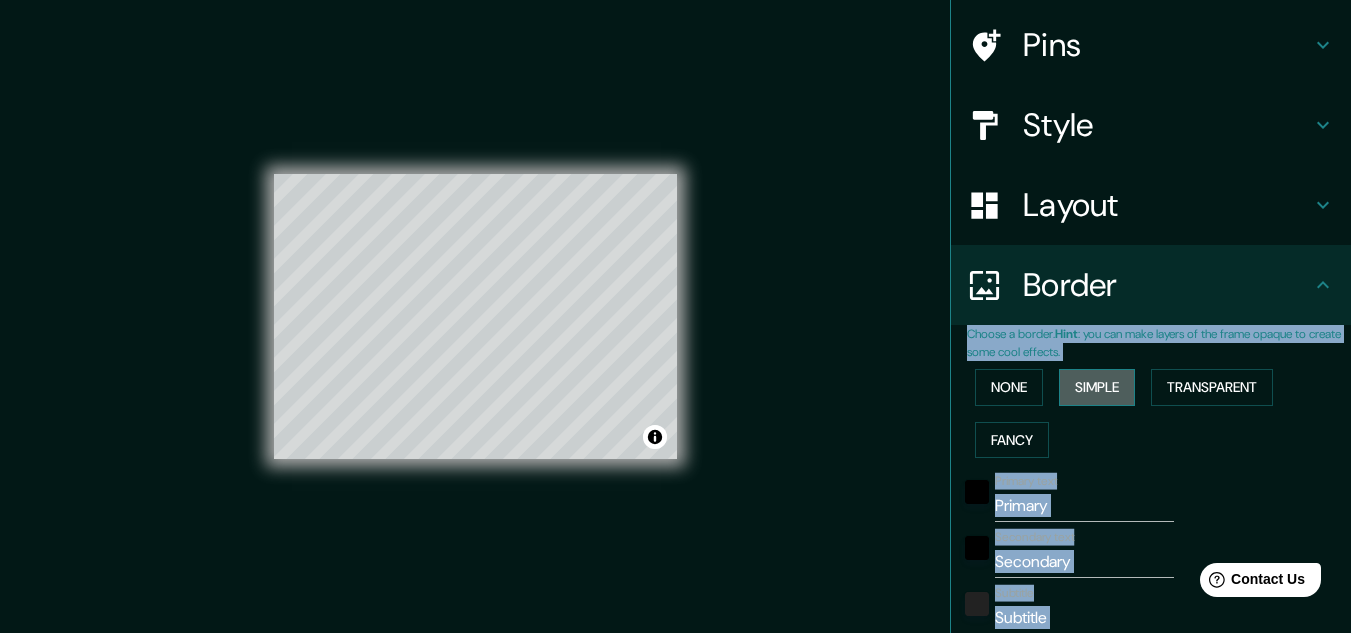 click on "Simple" at bounding box center [1097, 387] 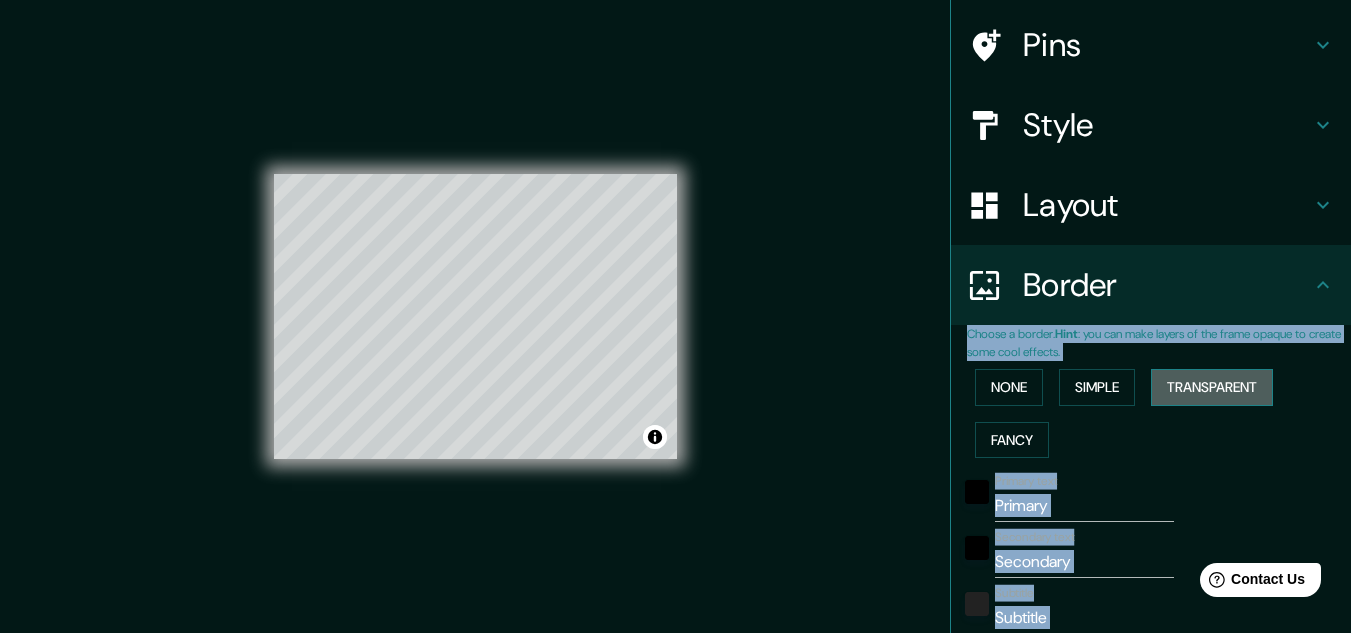 click on "Transparent" at bounding box center [1212, 387] 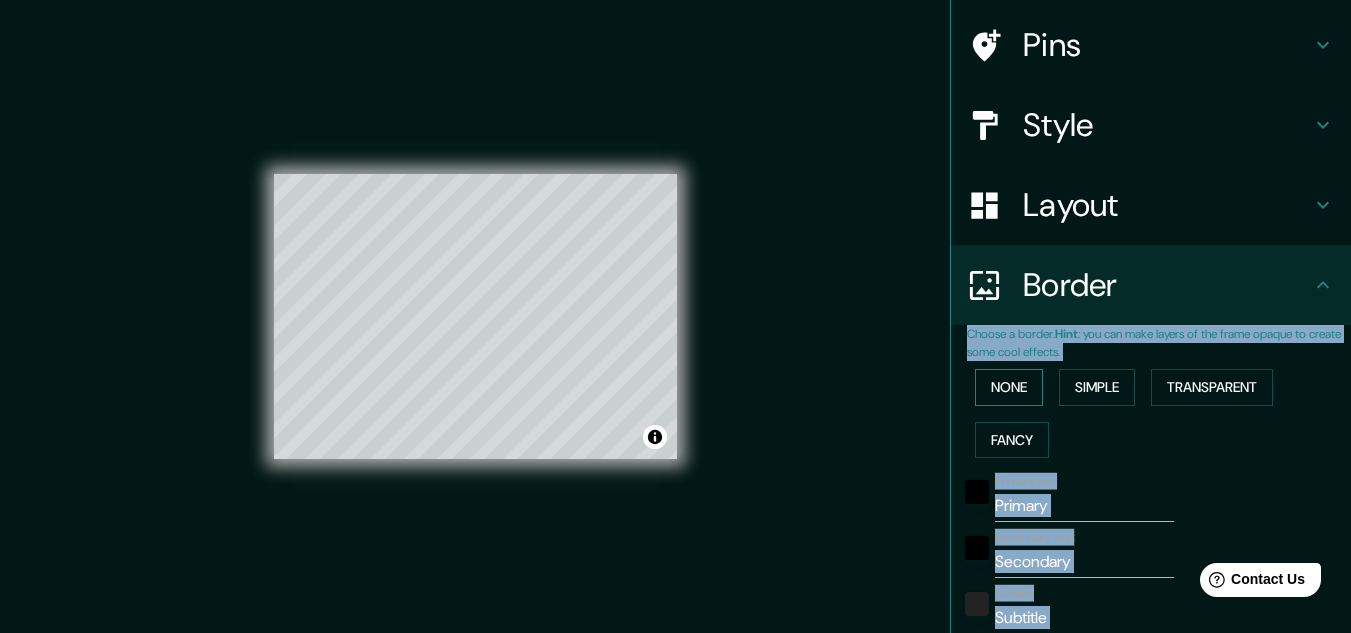 click on "None" at bounding box center (1009, 387) 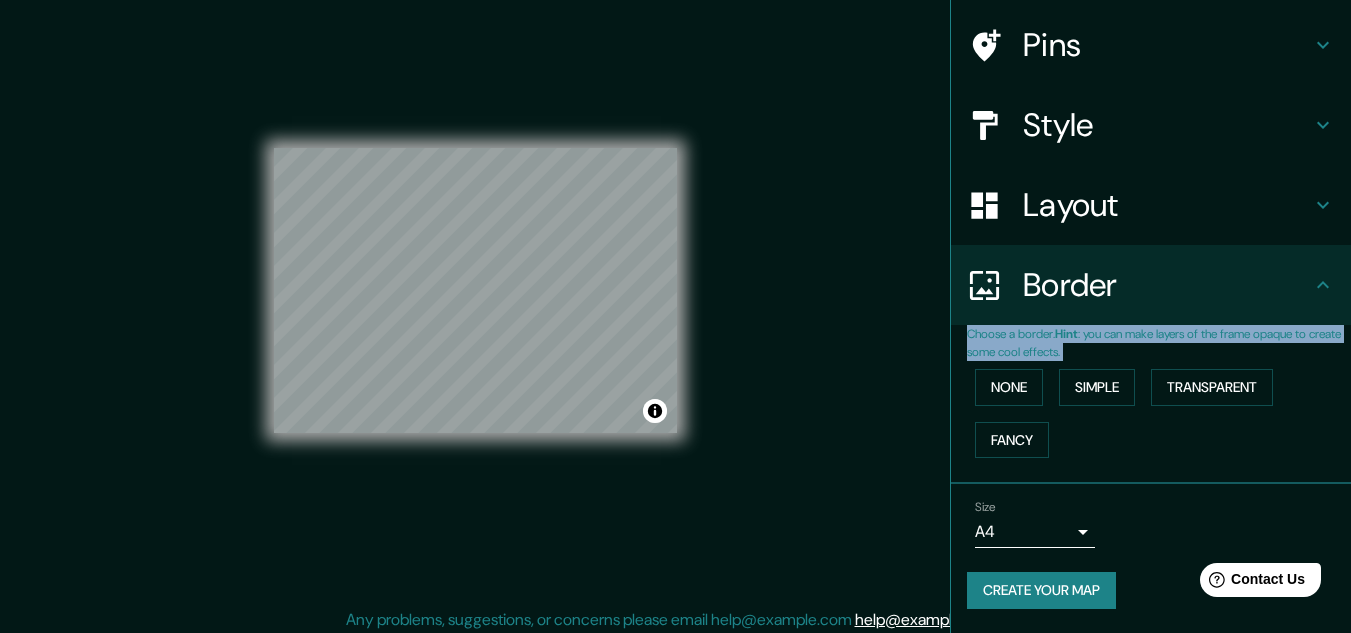 scroll, scrollTop: 33, scrollLeft: 0, axis: vertical 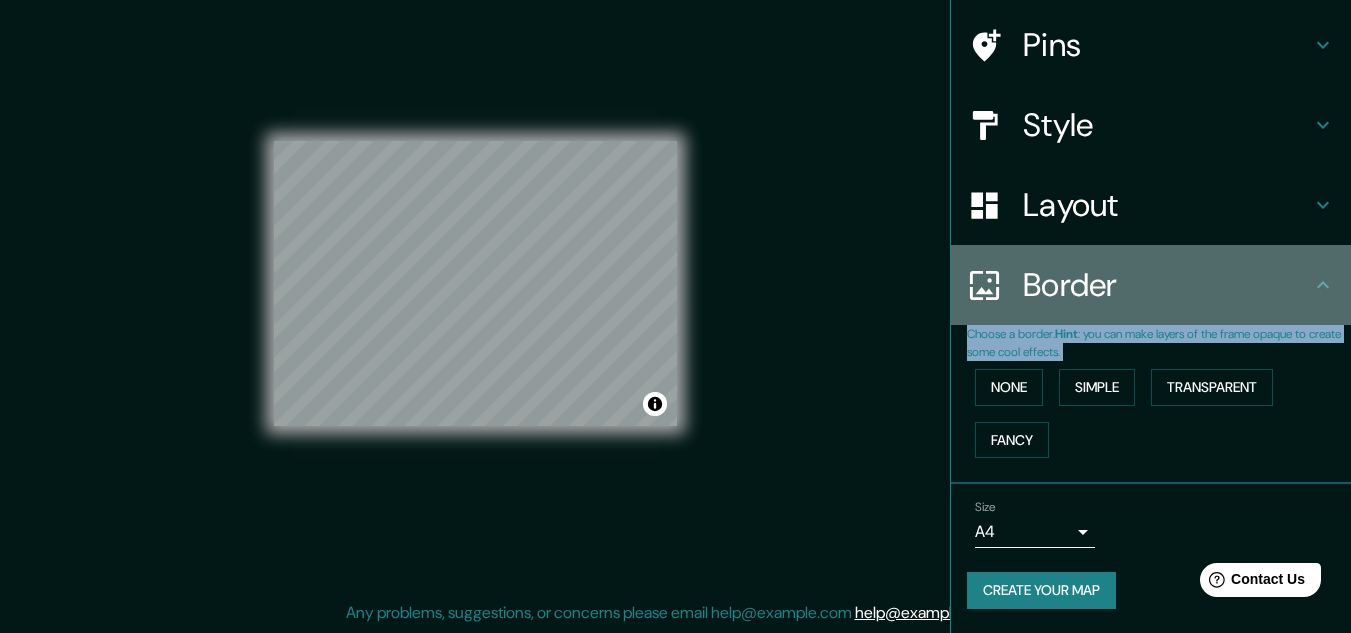 click on "Border" at bounding box center (1151, 285) 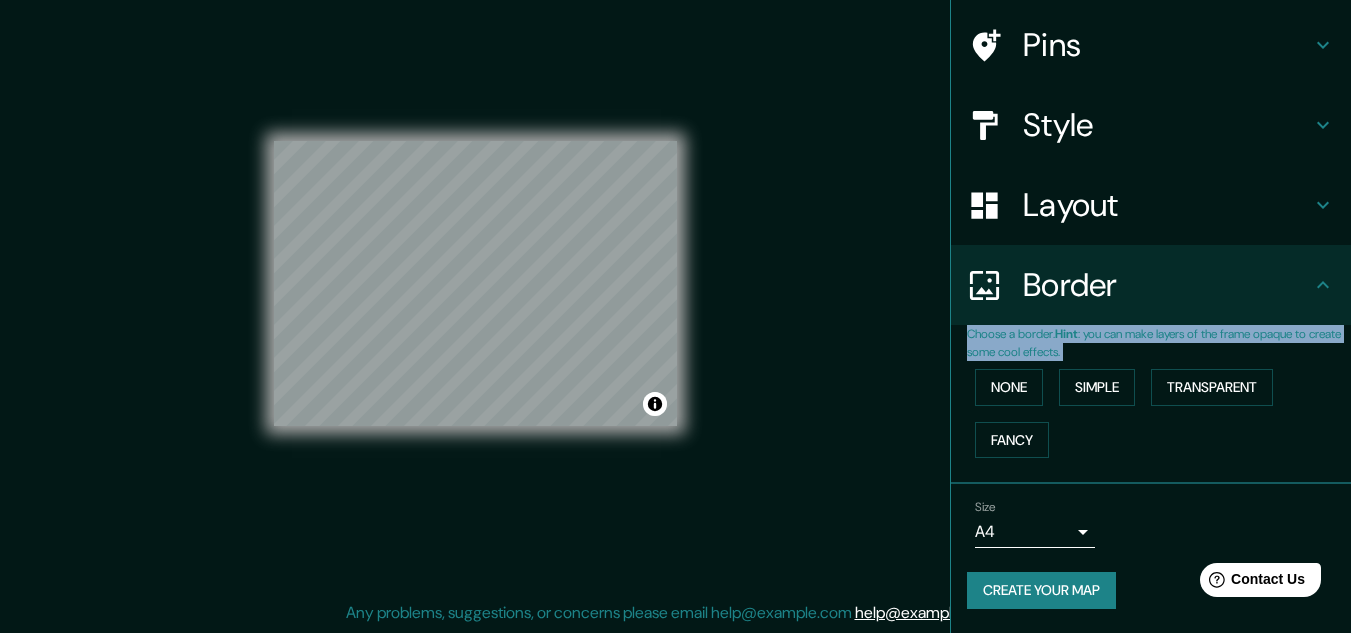 click on "Mappin Location Avenida [LOCATION], Bancários, [CITY] - [CITY], [POSTAL_CODE], Brasil Pins Style Layout Border Choose a border. Hint : you can make layers of the frame opaque to create some cool effects. None Simple Transparent Fancy Size A4 single Create your map © Mapbox © OpenStreetMap Improve this map Any problems, suggestions, or concerns please email help@example.com ." at bounding box center (675, 283) 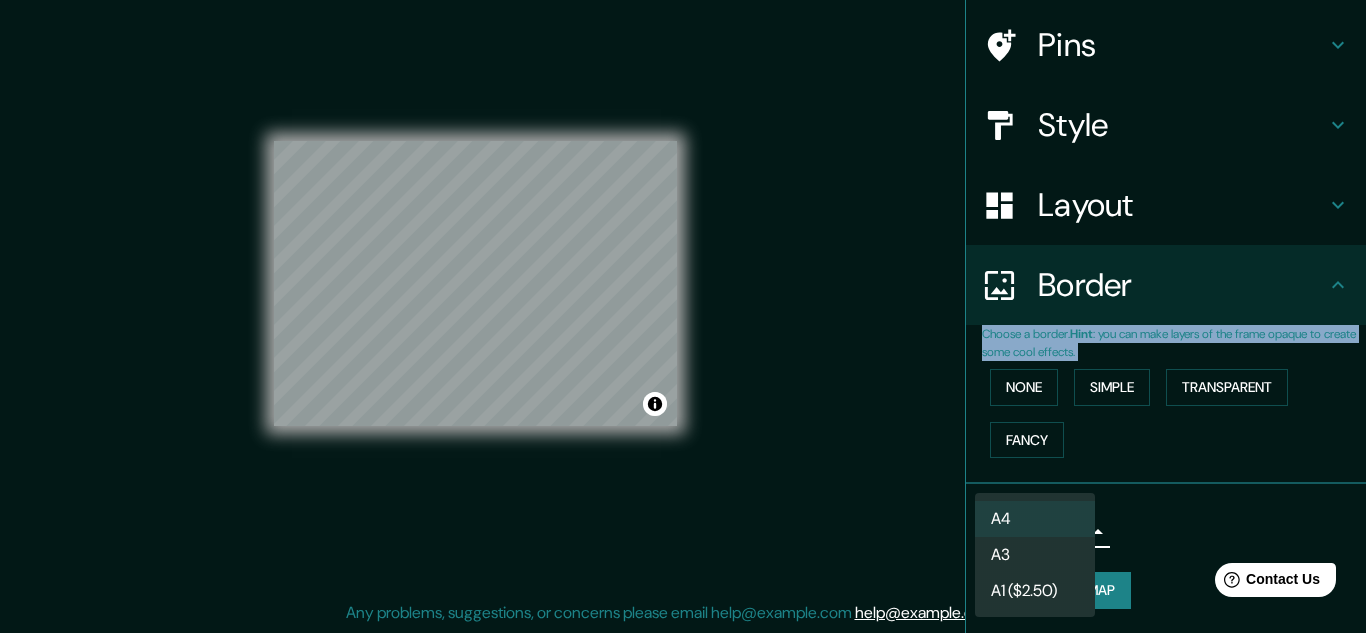 click on "A3" at bounding box center (1035, 555) 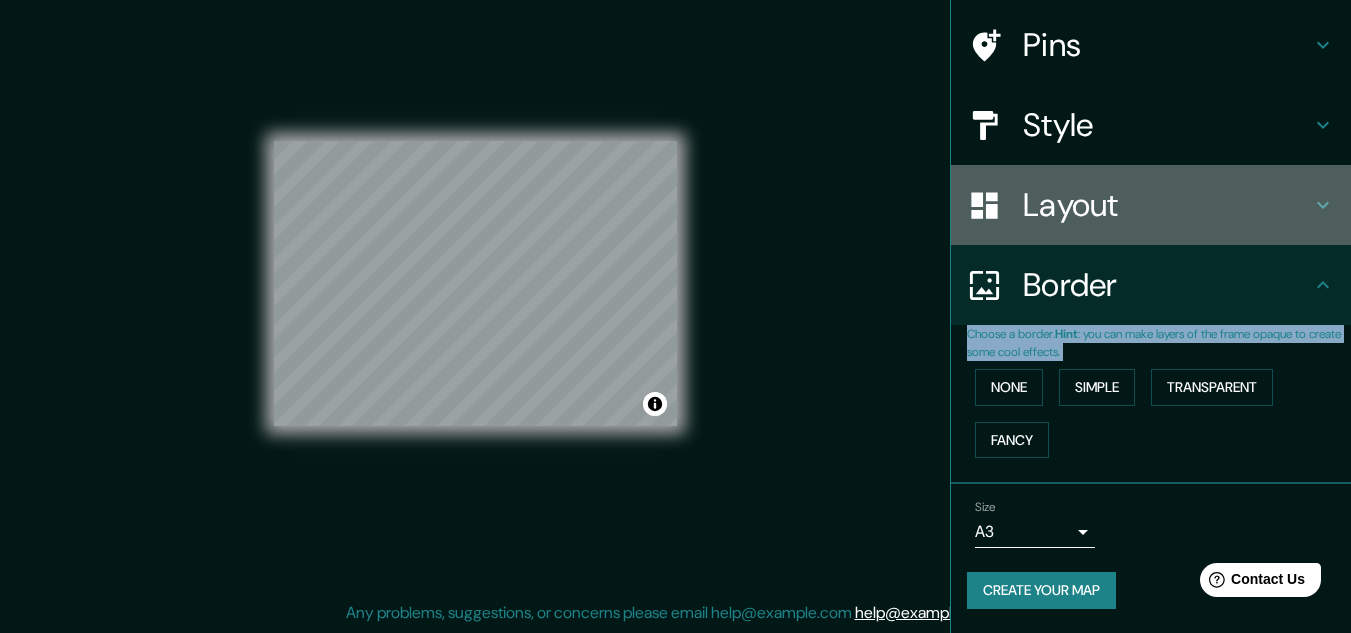 click on "Layout" at bounding box center [1167, 205] 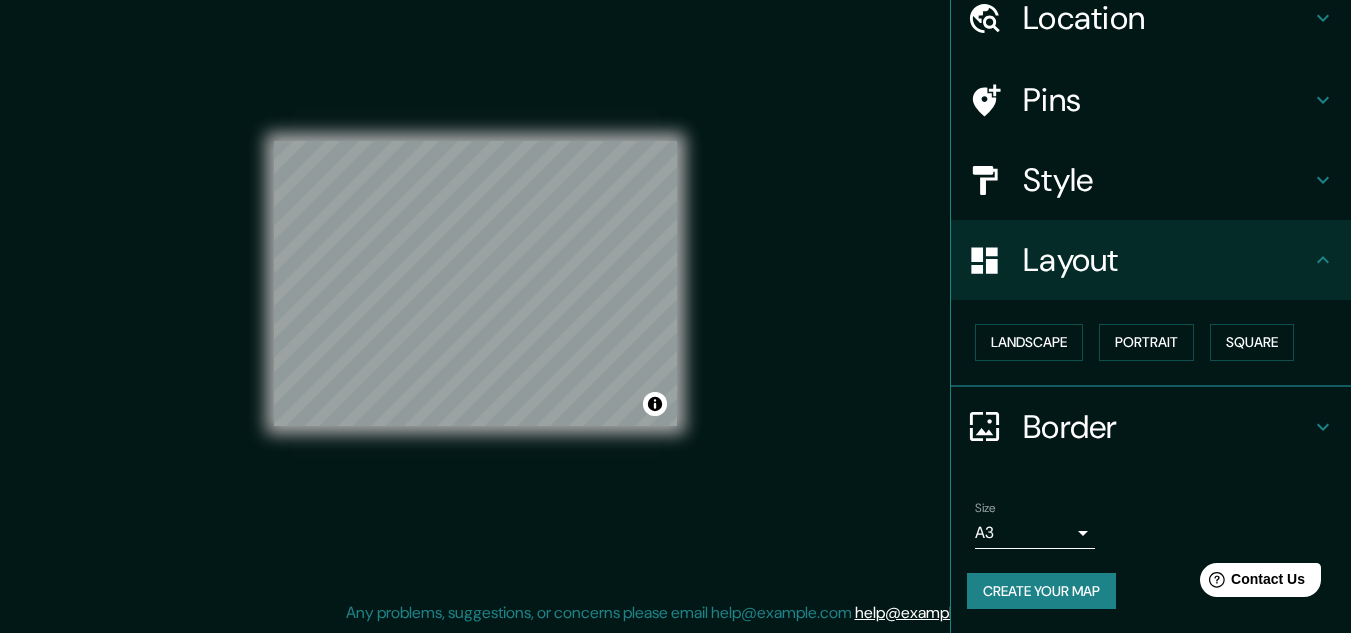 scroll, scrollTop: 86, scrollLeft: 0, axis: vertical 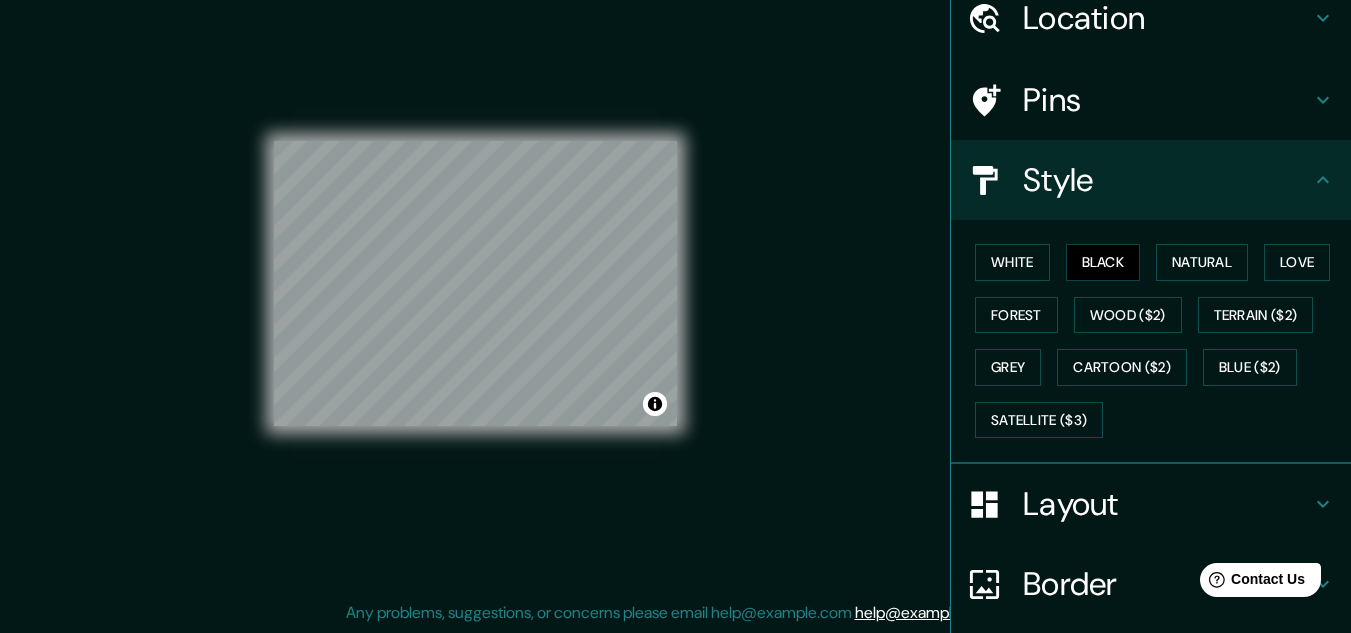 click on "Style" at bounding box center (1167, 180) 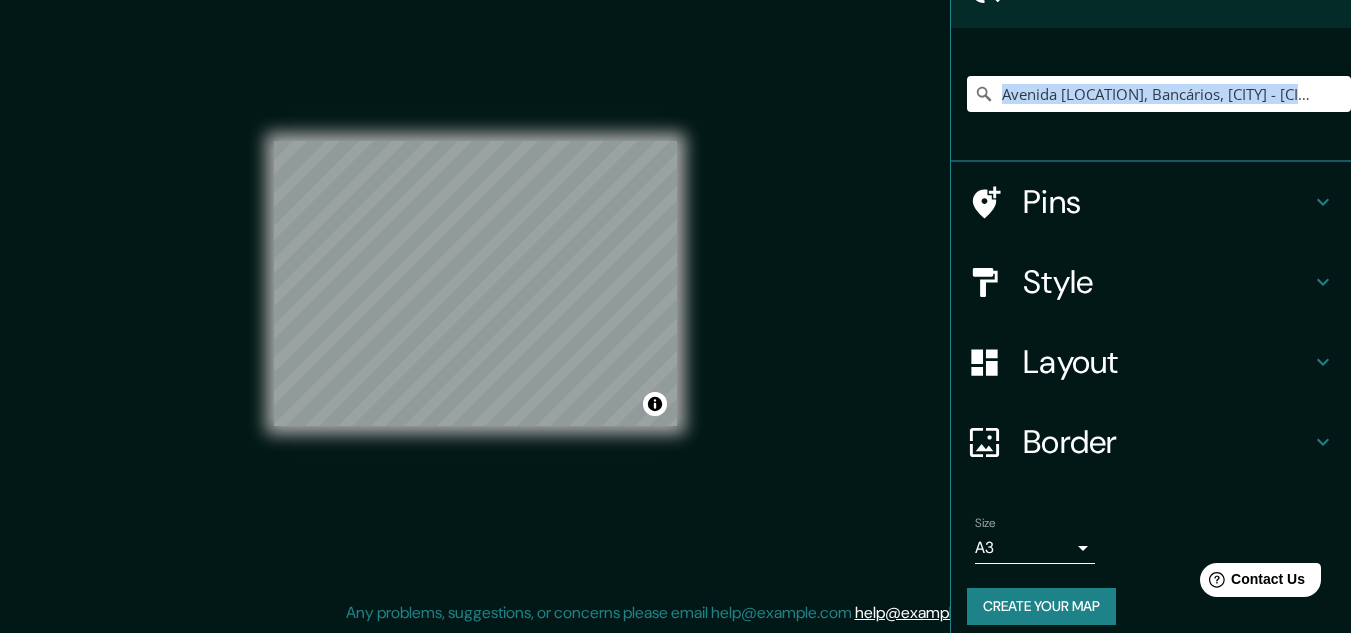 scroll, scrollTop: 132, scrollLeft: 0, axis: vertical 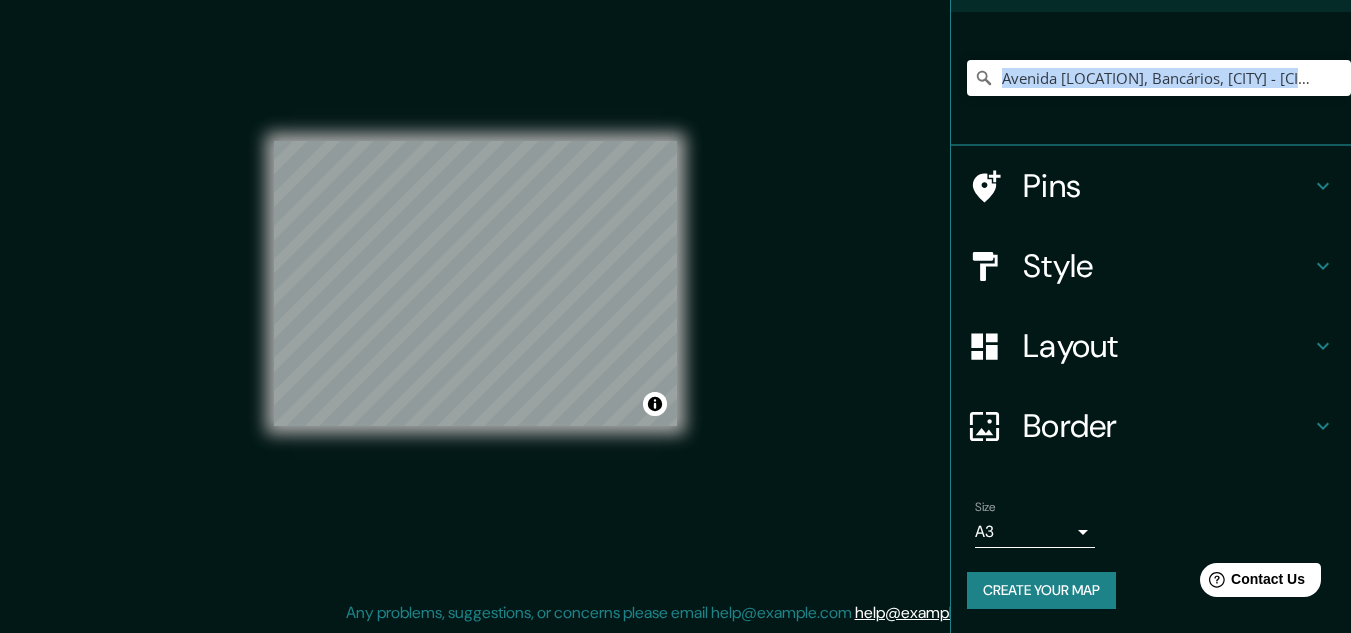 click on "Create your map" at bounding box center [1041, 590] 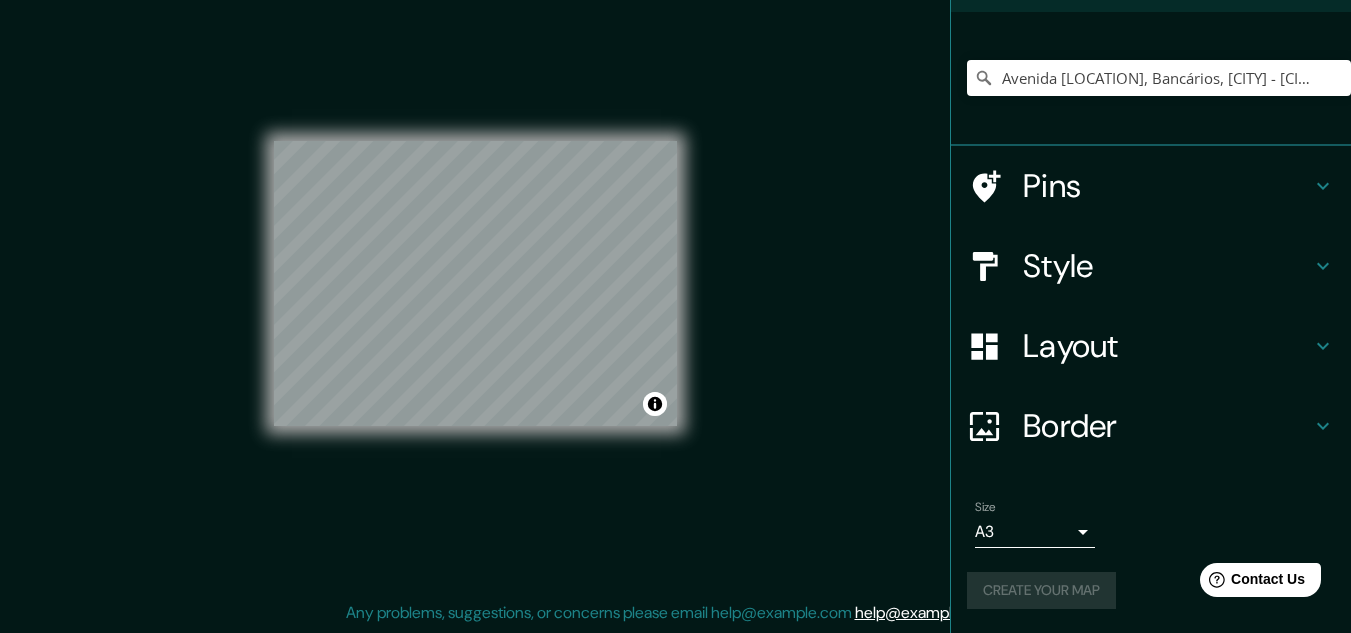 click on "Create your map" at bounding box center [1151, 590] 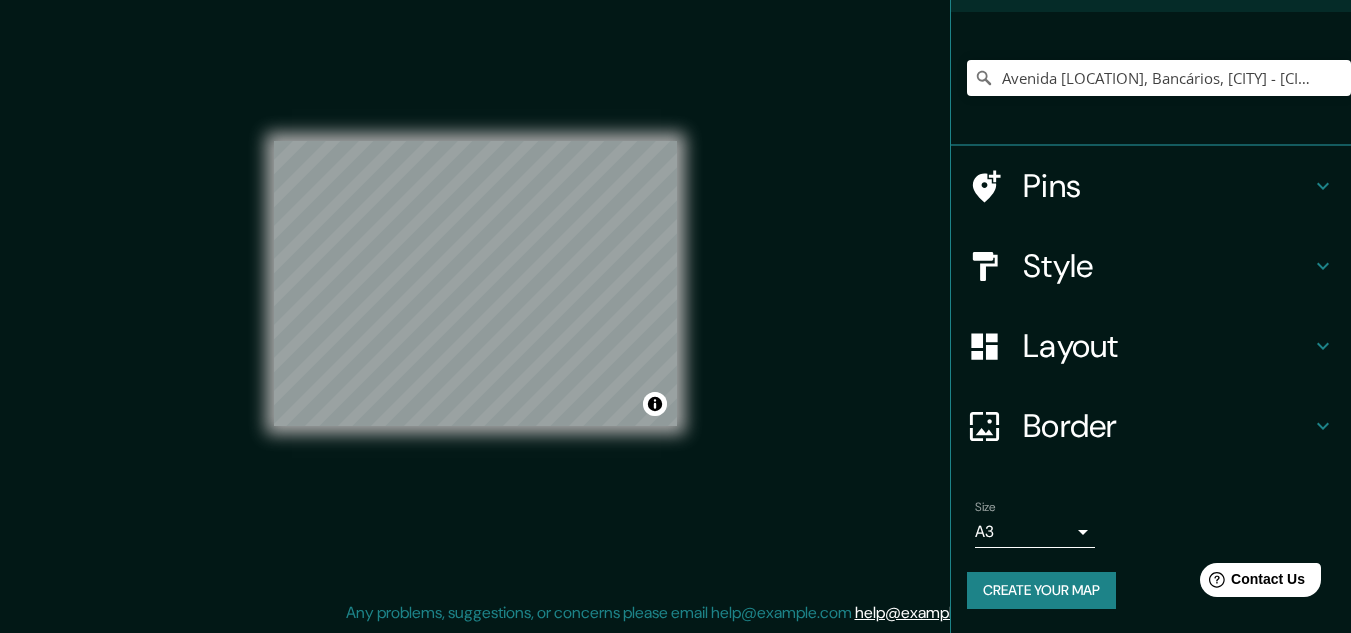 click on "Create your map" at bounding box center [1041, 590] 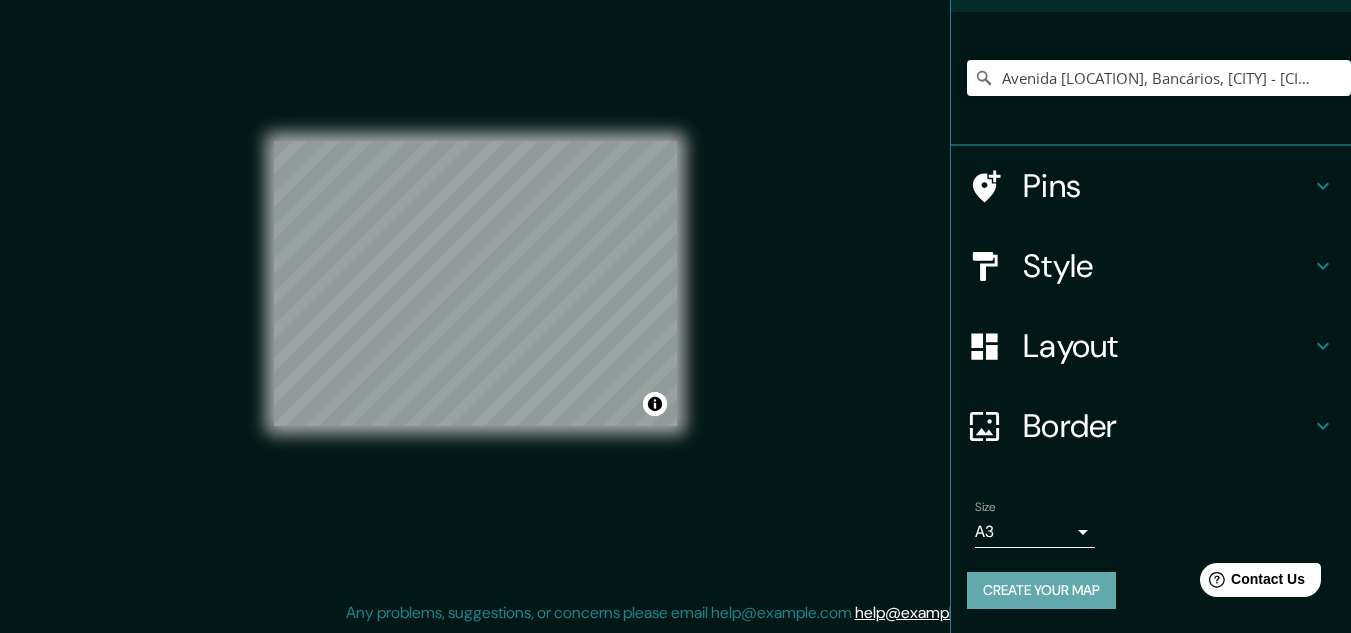 click on "Create your map" at bounding box center (1041, 590) 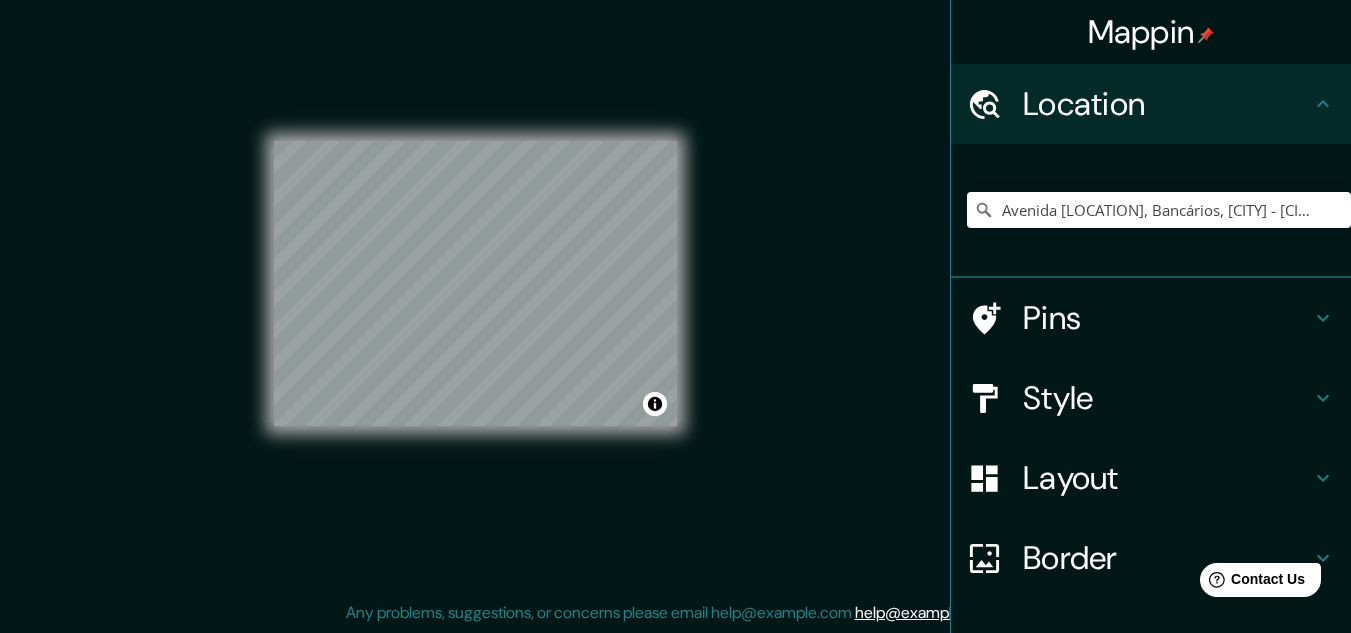 scroll, scrollTop: 132, scrollLeft: 0, axis: vertical 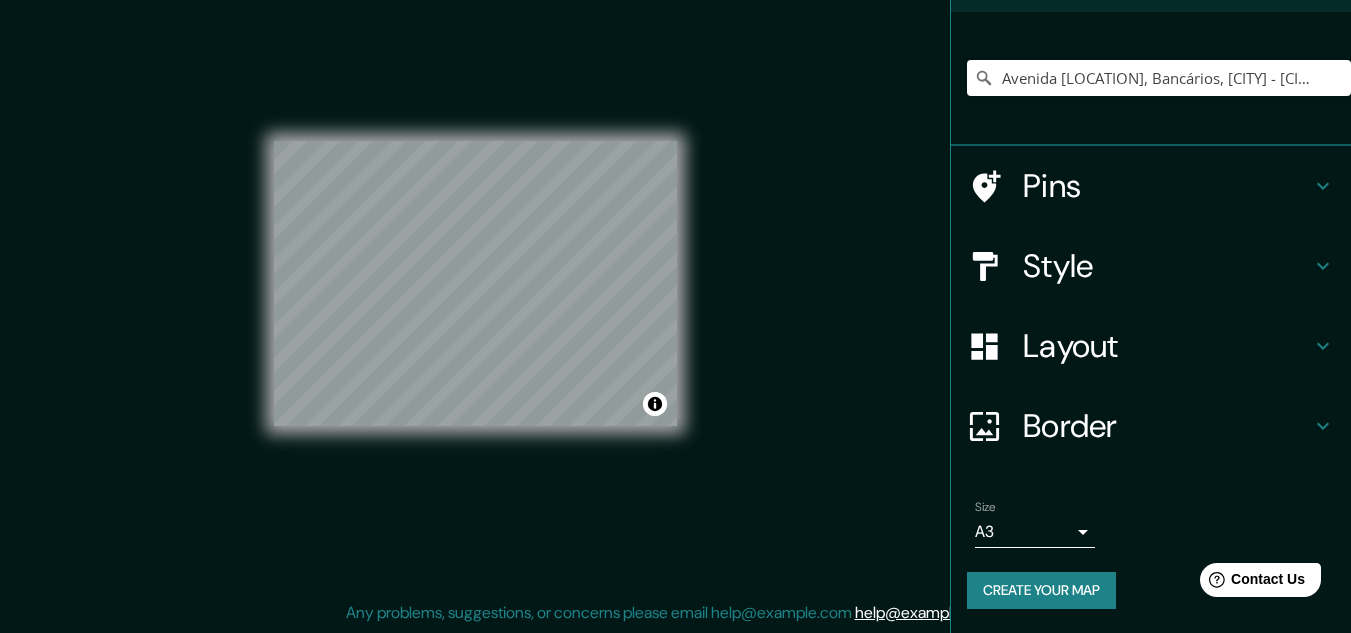click on "Create your map" at bounding box center [1041, 590] 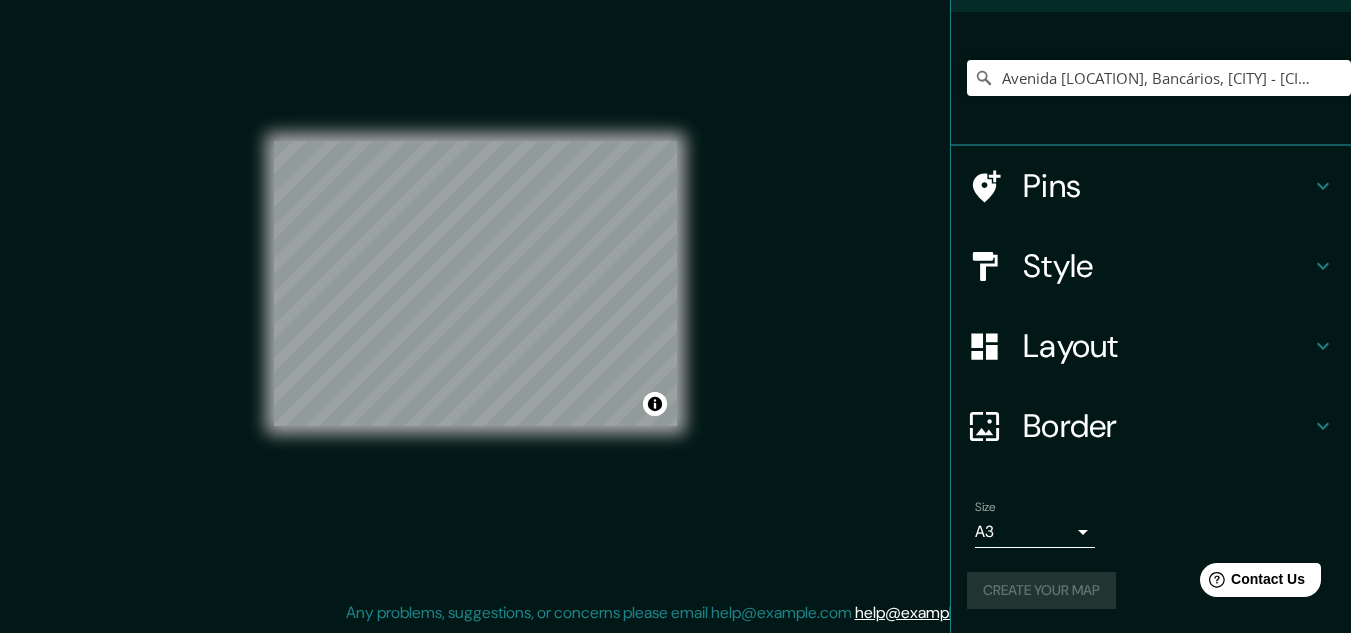 click on "Create your map" at bounding box center [1151, 590] 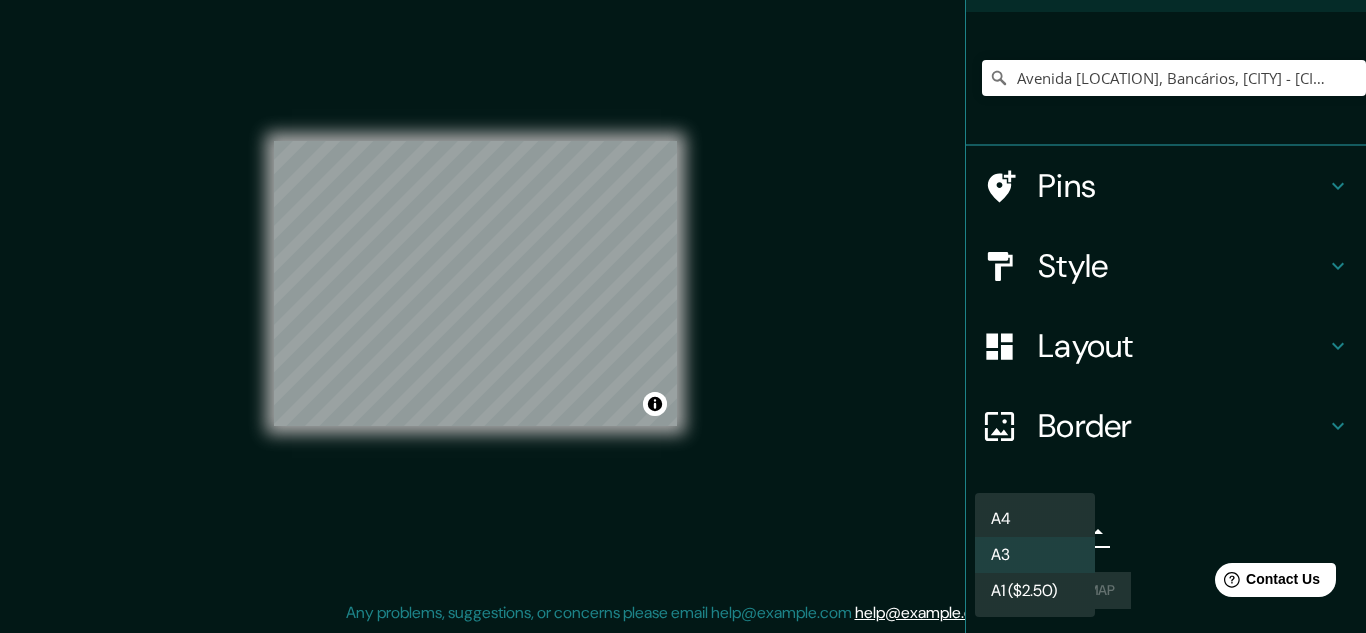 click on "Mappin Location Avenida [LOCATION], Bancários, [CITY] - [CITY], [POSTAL_CODE], Brasil Pins Style Layout Border Choose a border. Hint : you can make layers of the frame opaque to create some cool effects. None Simple Transparent Fancy Size A3 a4 Create your map © Mapbox © OpenStreetMap Improve this map Any problems, suggestions, or concerns please email help@example.com . . . A4 A3 A1 ($2.50)" at bounding box center [683, 283] 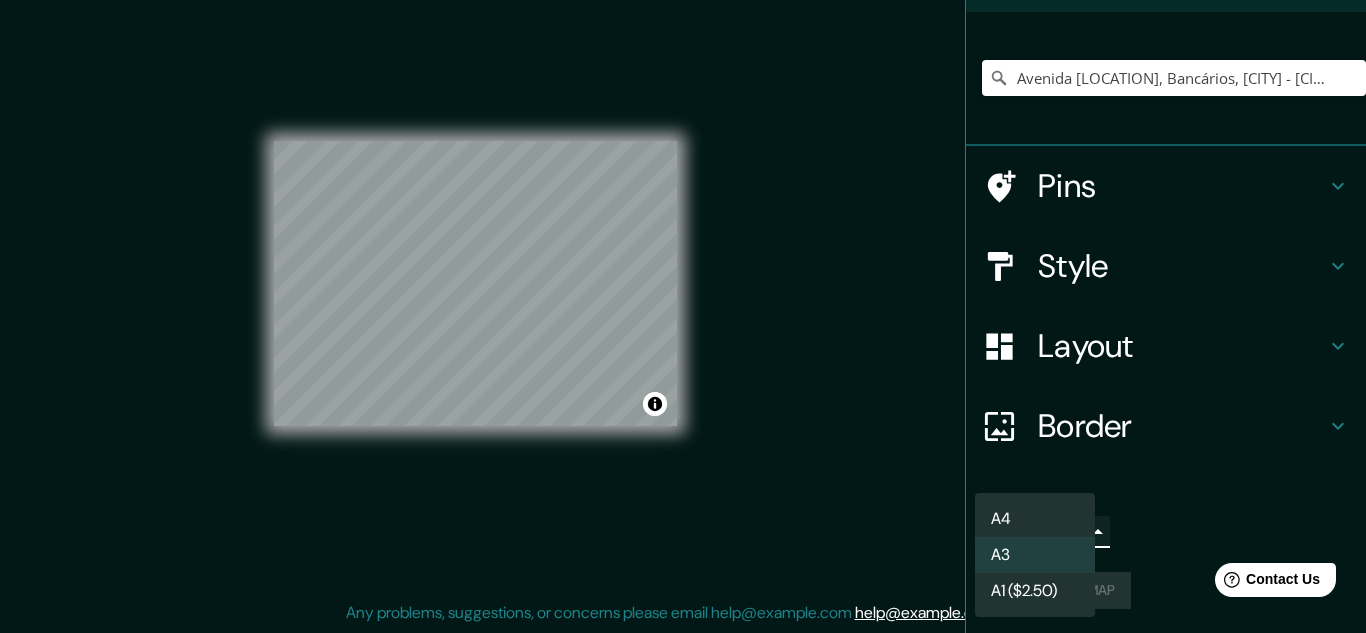 type on "single" 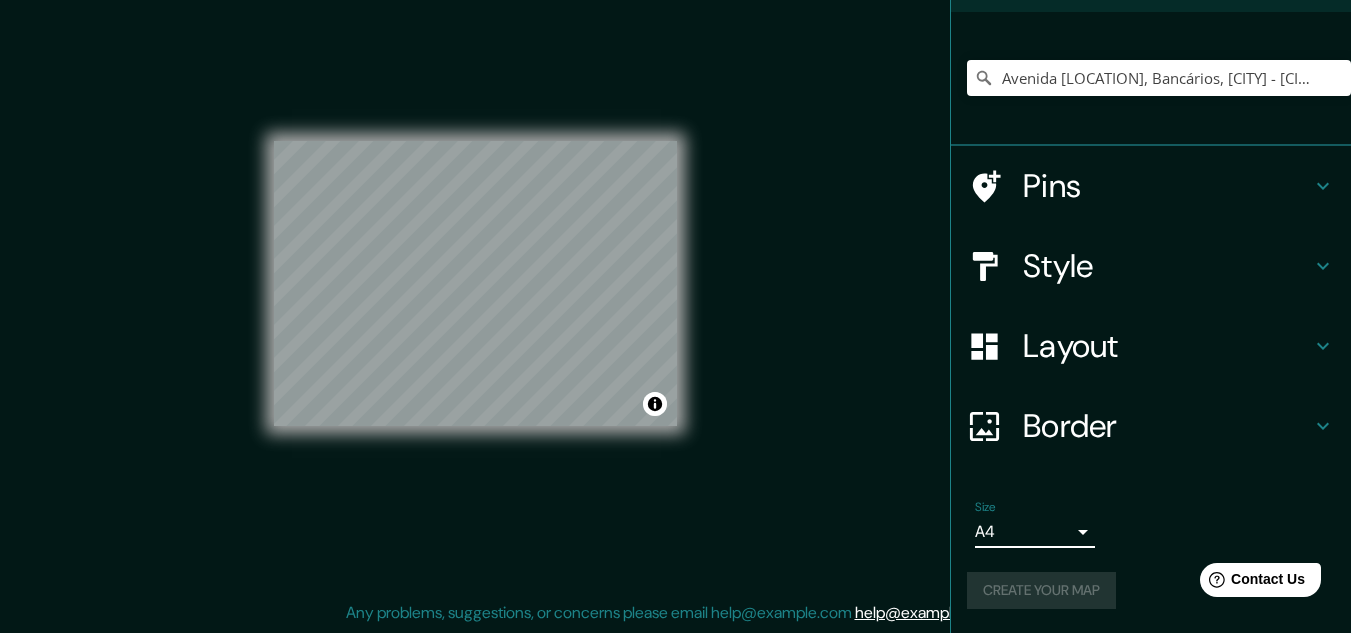 click on "Size A4 single" at bounding box center (1151, 524) 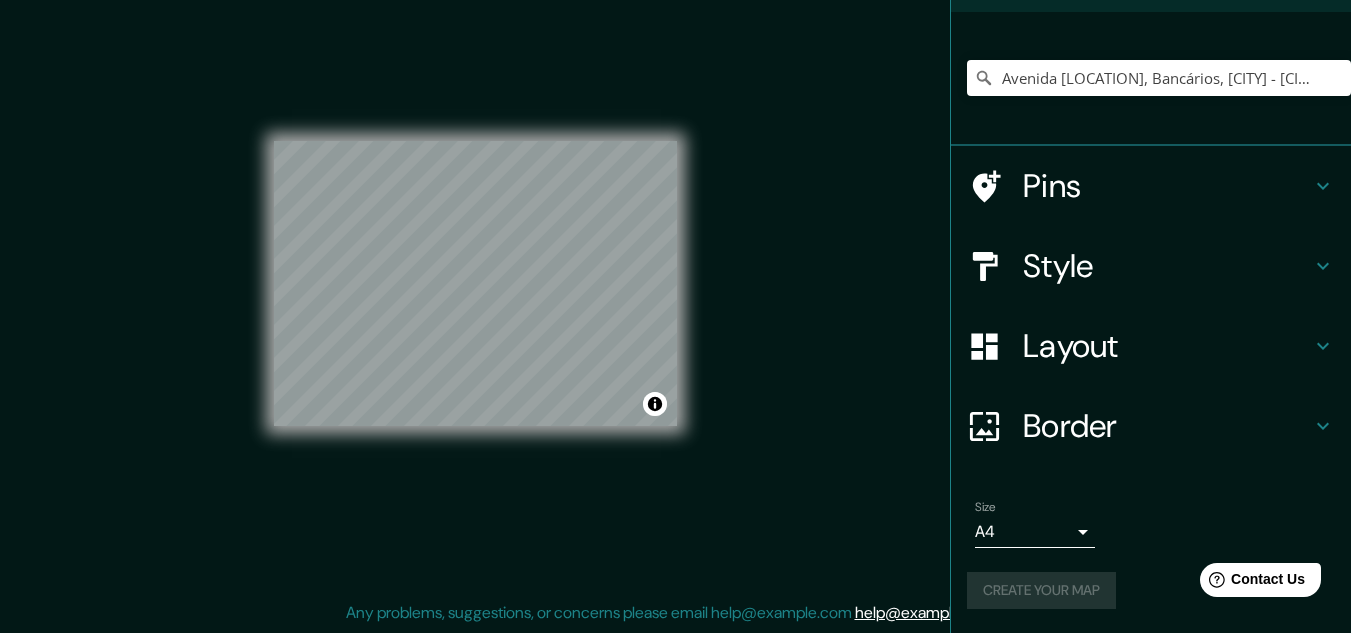 click on "Create your map" at bounding box center (1151, 590) 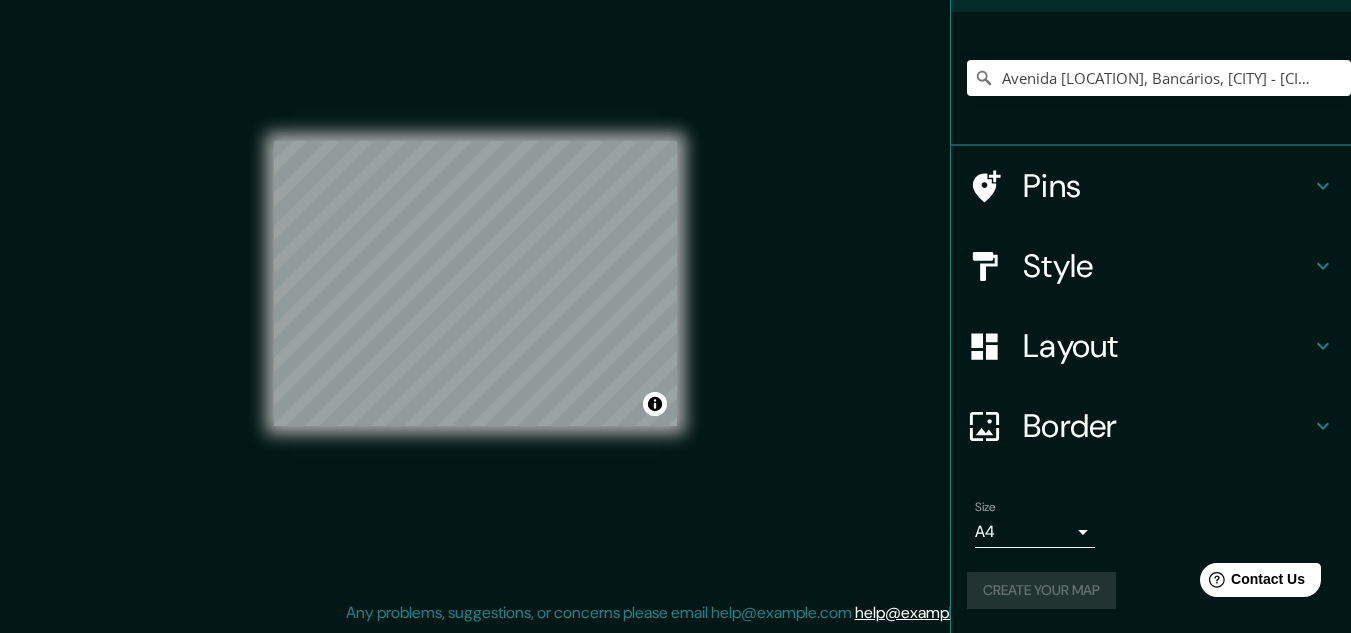 click on "Style" at bounding box center [1167, 266] 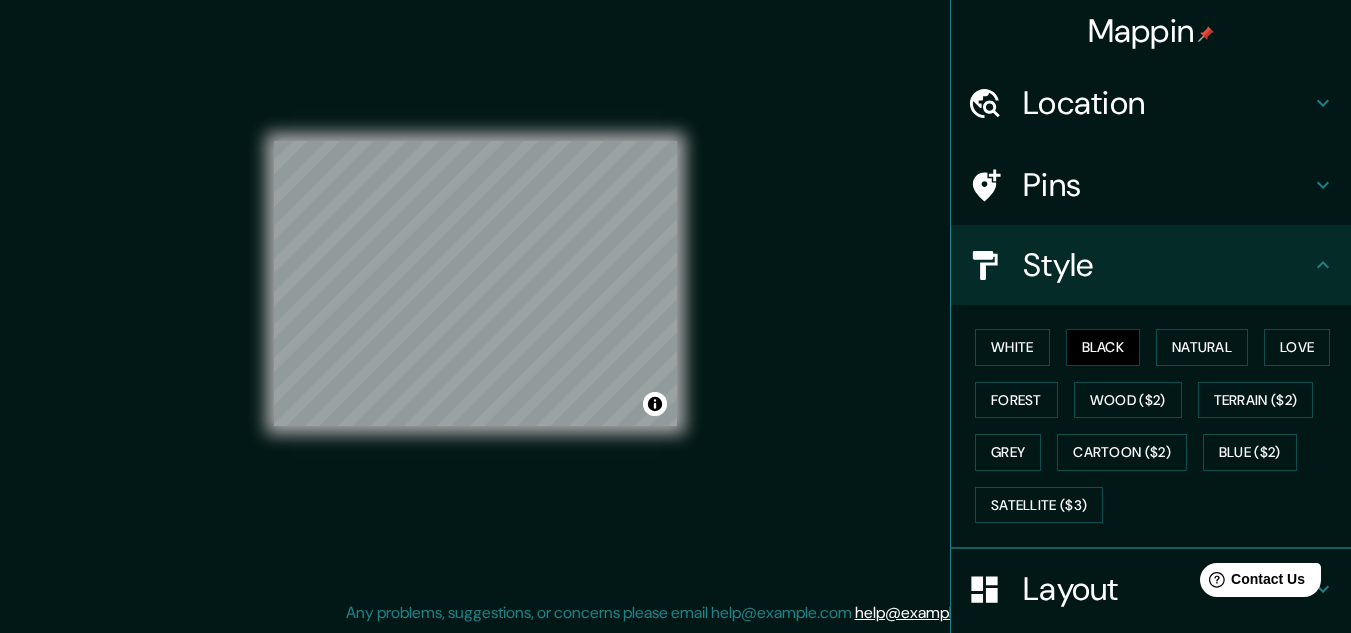 scroll, scrollTop: 0, scrollLeft: 0, axis: both 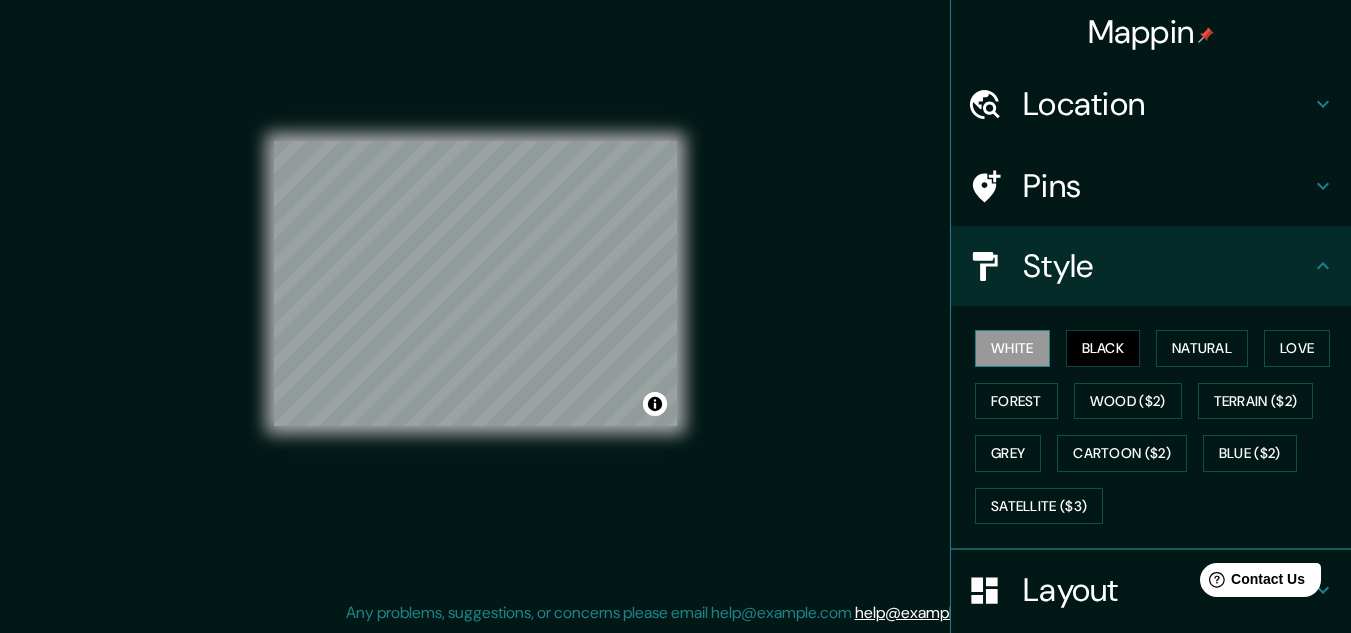 click on "White" at bounding box center [1012, 348] 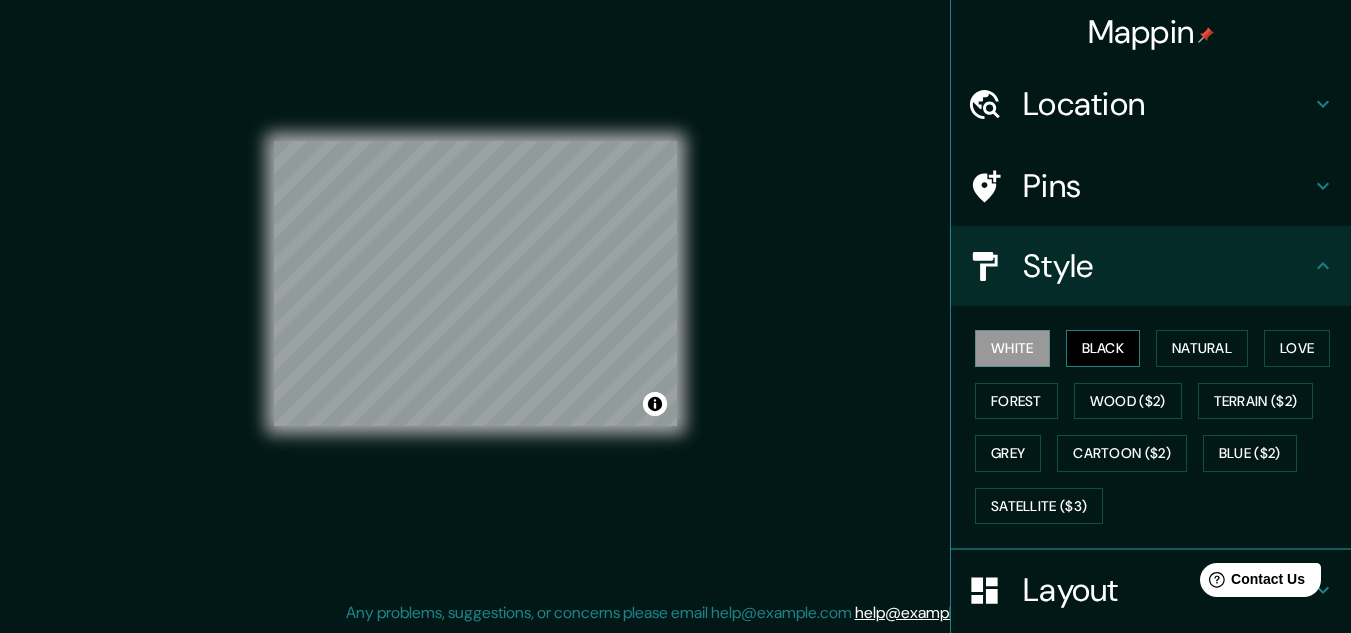 click on "Black" at bounding box center (1103, 348) 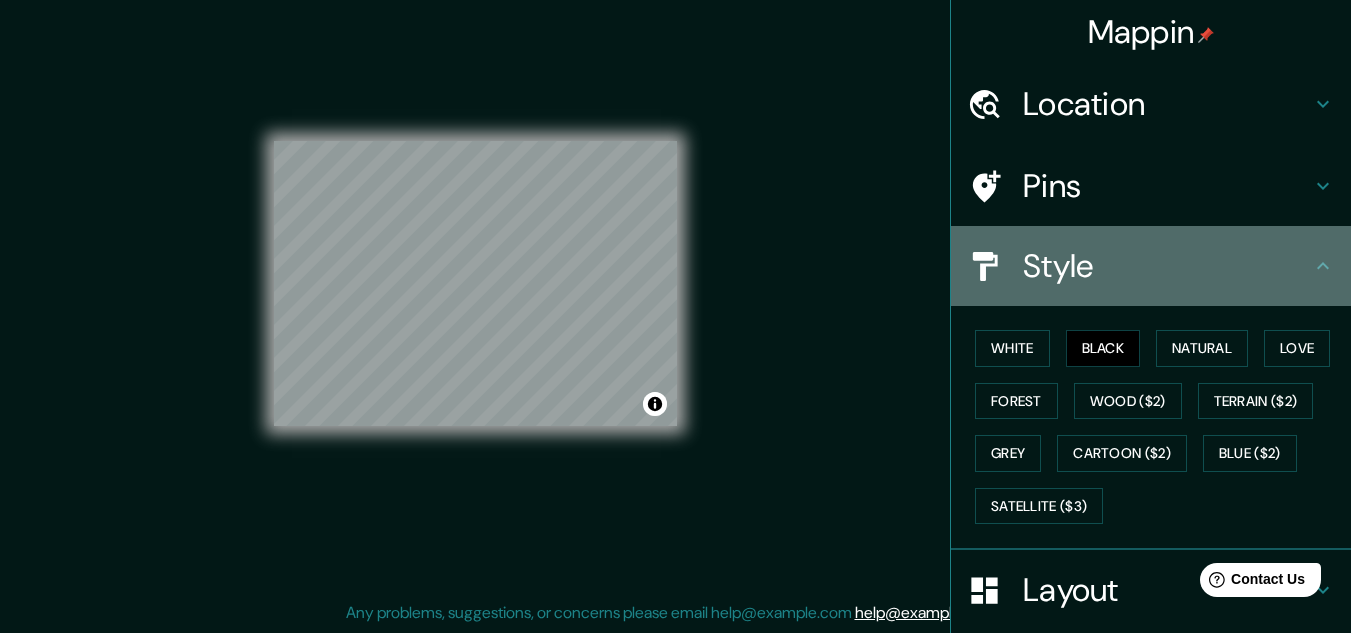 click on "Style" at bounding box center [1167, 266] 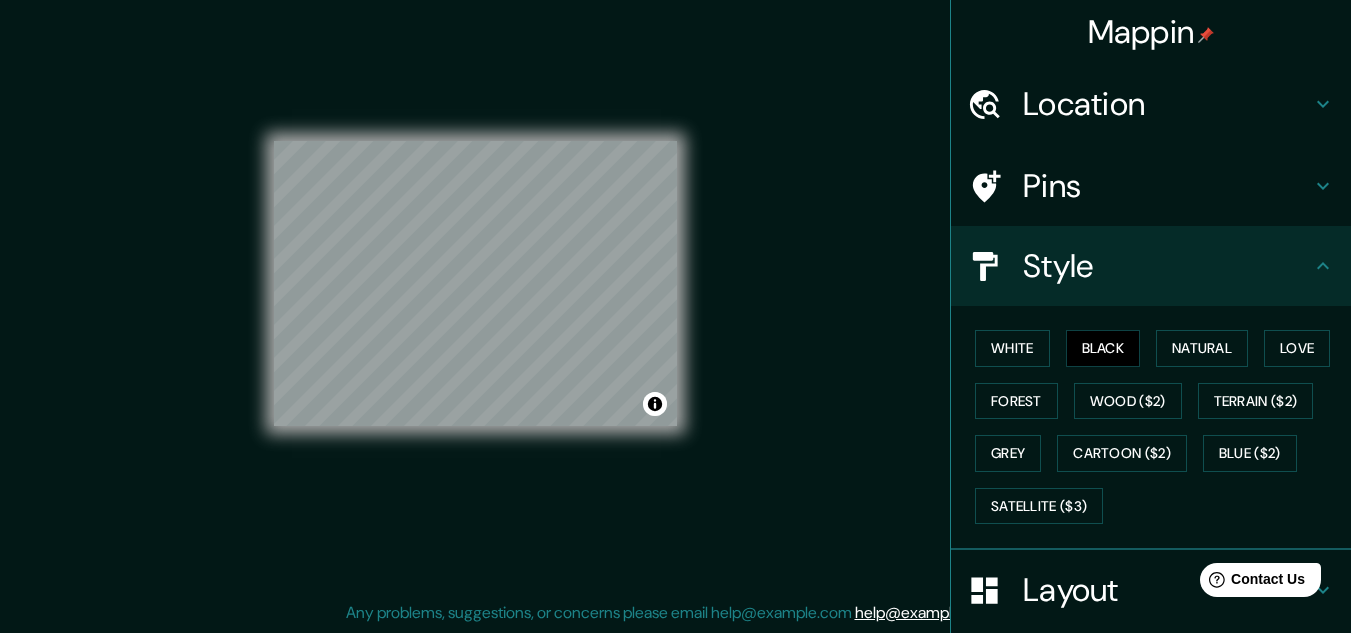 scroll, scrollTop: 244, scrollLeft: 0, axis: vertical 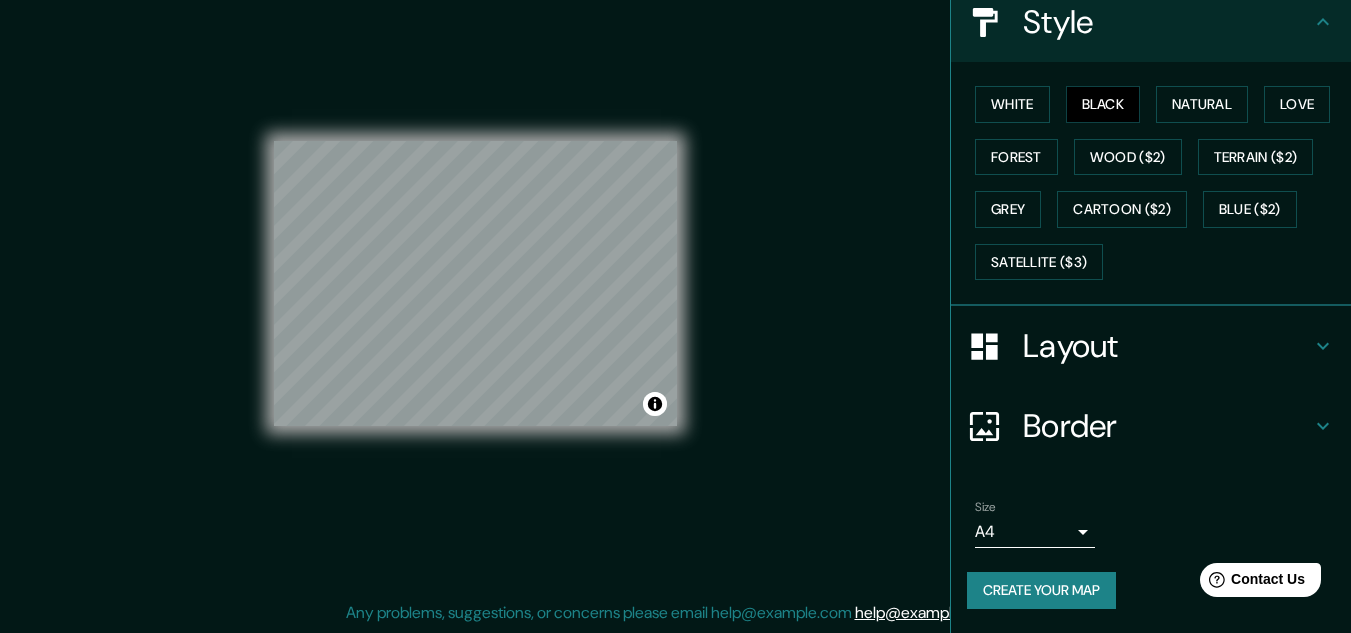 click on "Create your map" at bounding box center (1041, 590) 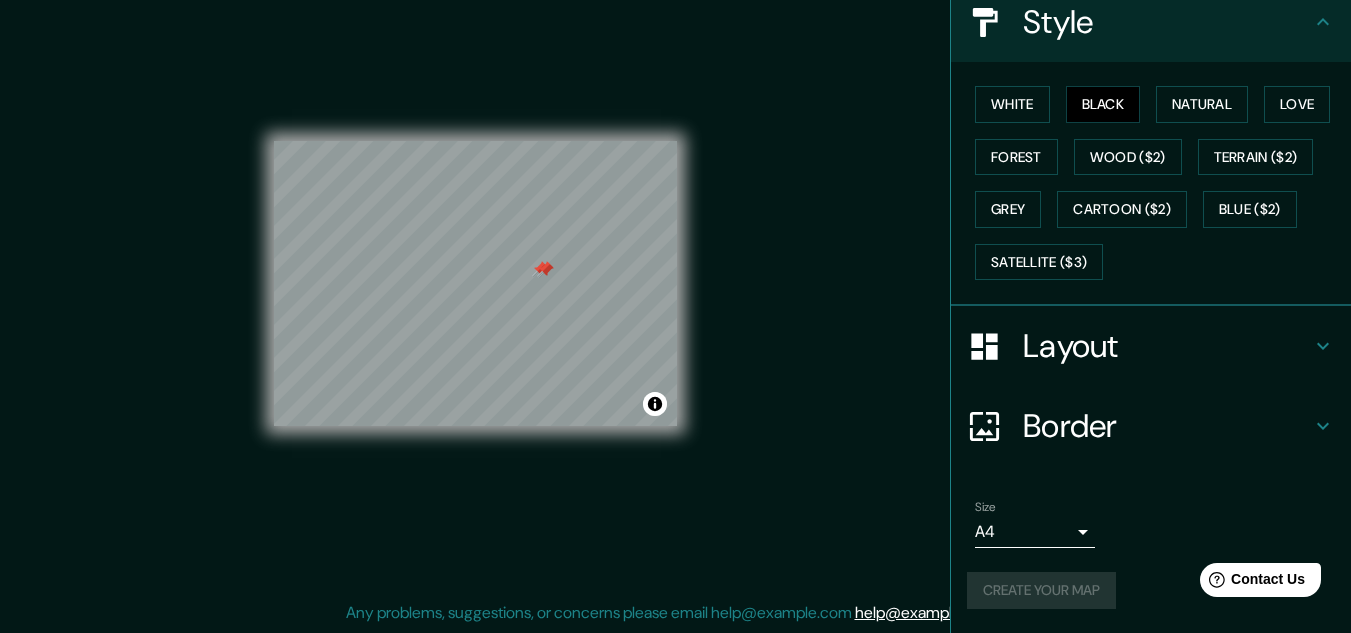 click at bounding box center (540, 269) 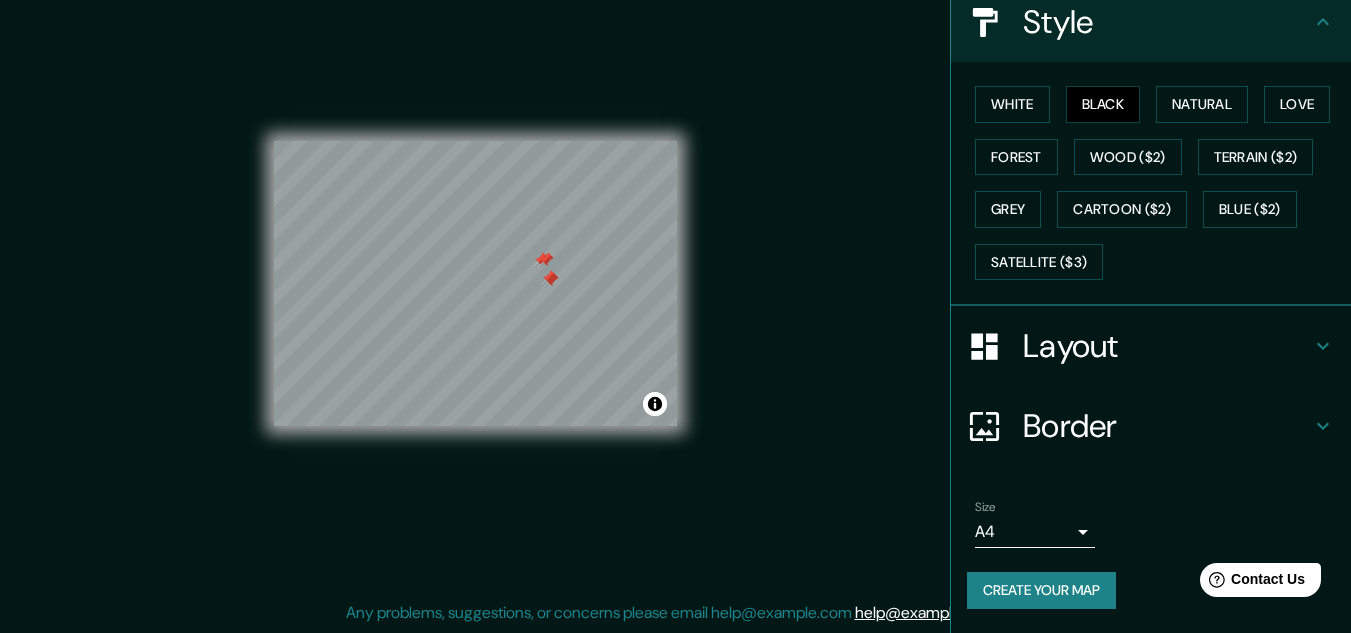 click at bounding box center [549, 278] 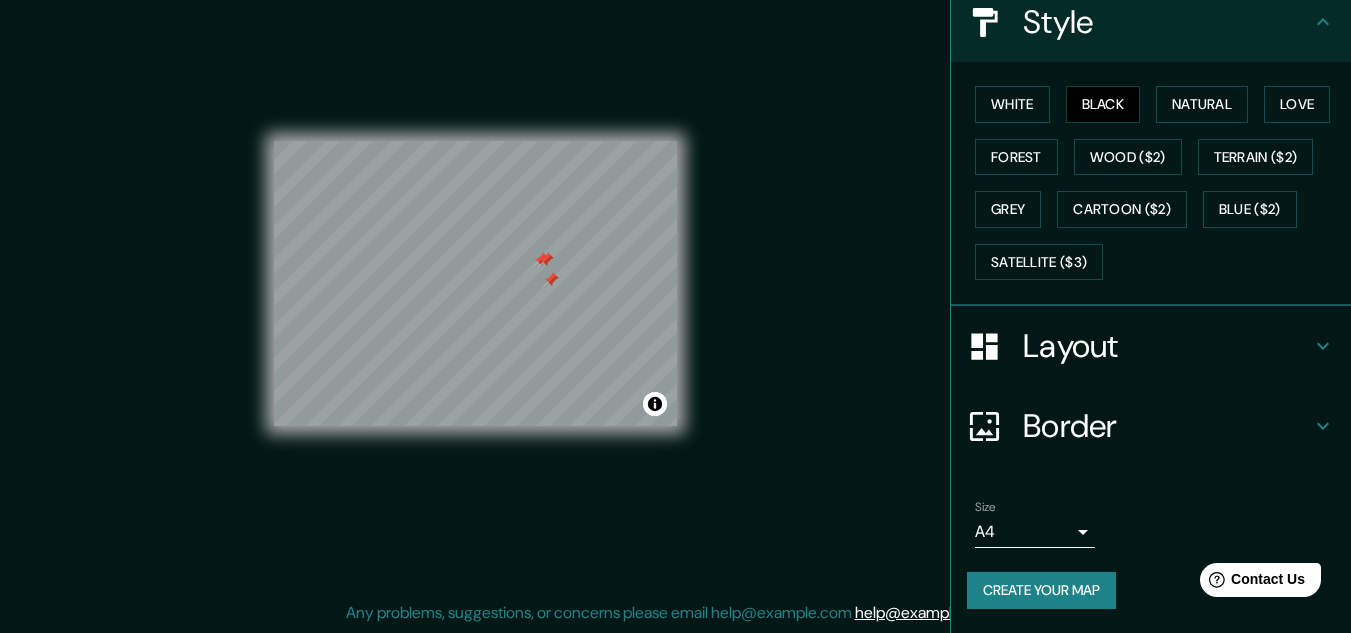 click at bounding box center [551, 280] 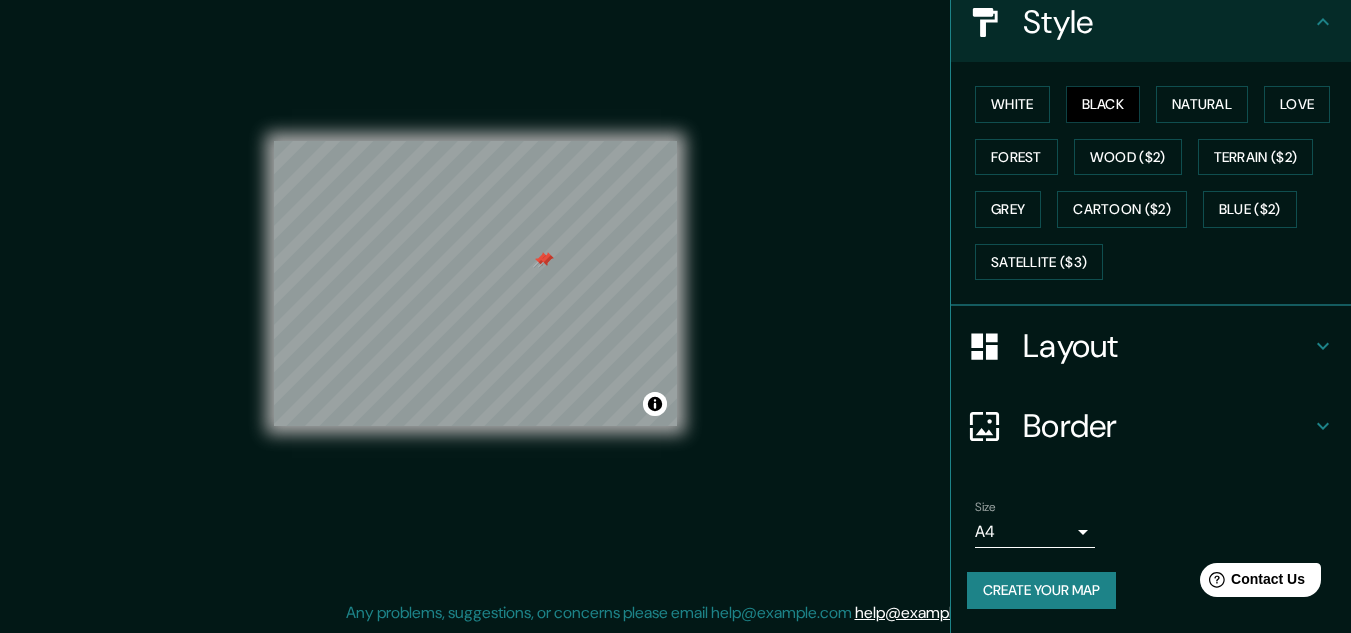 click at bounding box center (546, 260) 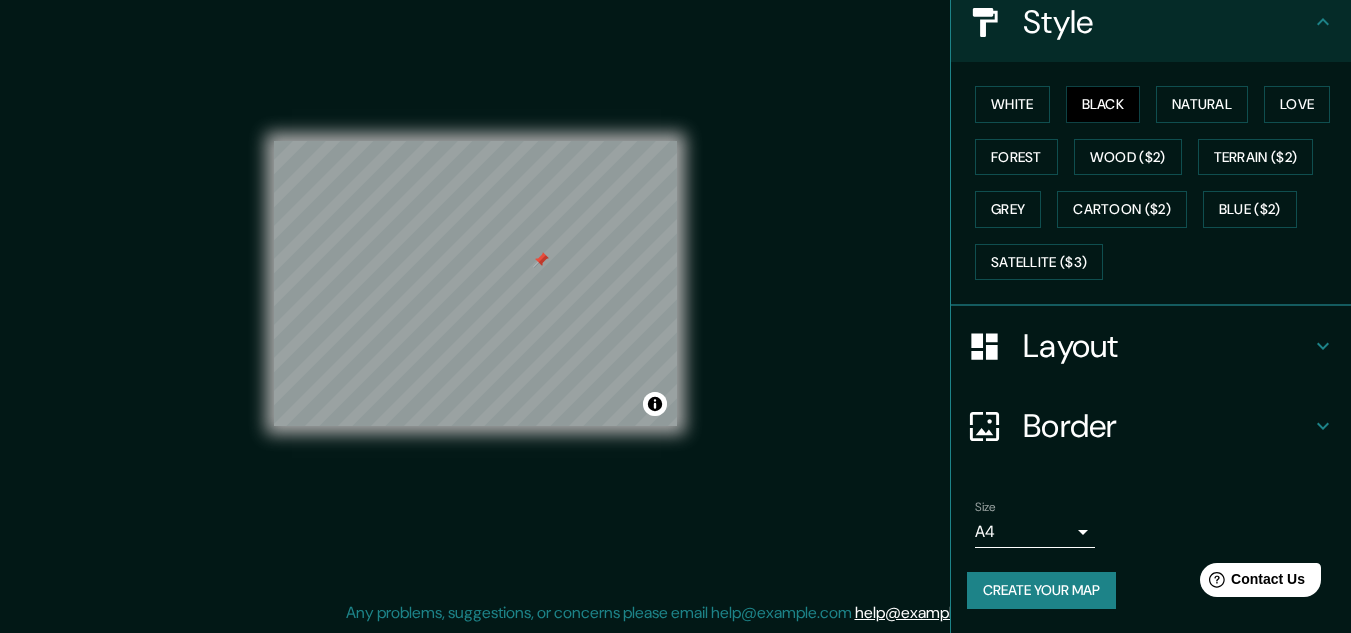 click at bounding box center [541, 260] 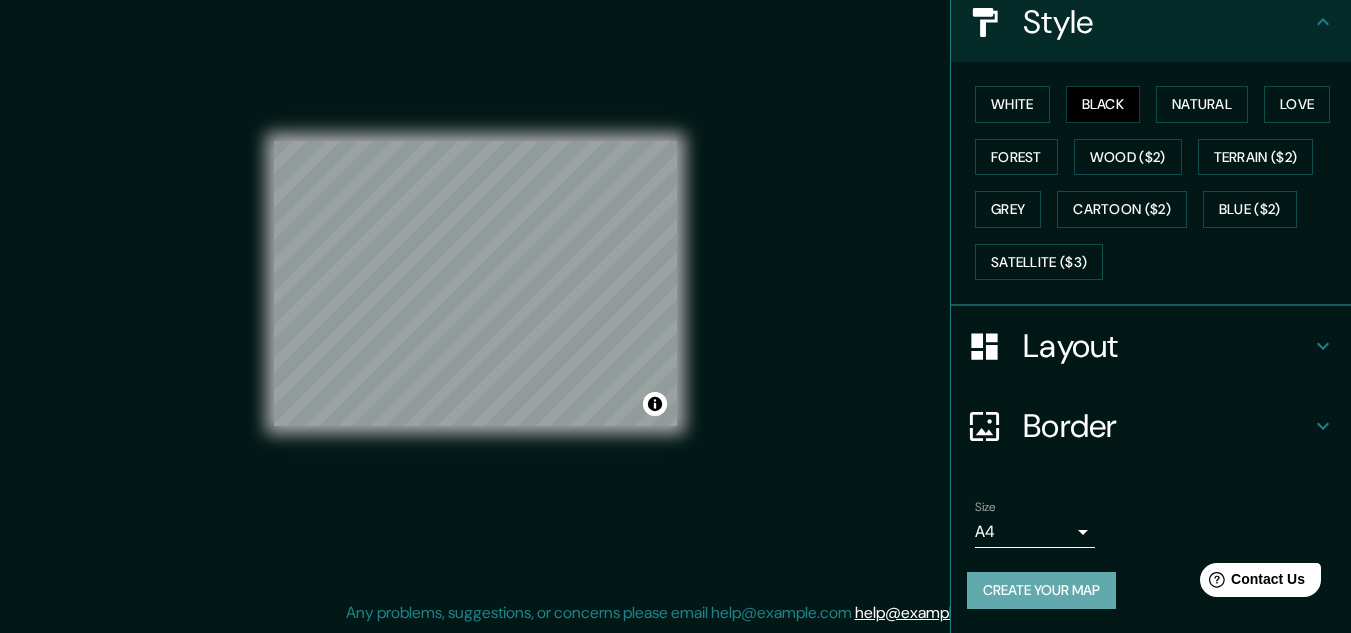 click on "Create your map" at bounding box center (1041, 590) 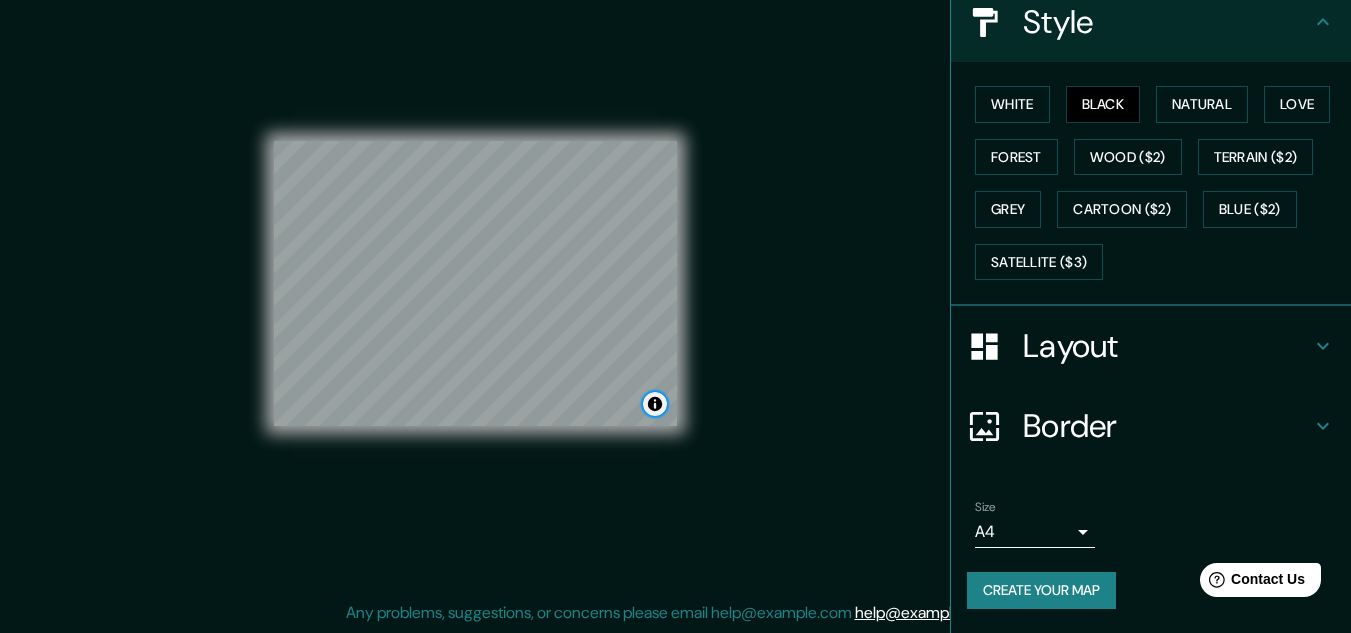 click at bounding box center (655, 404) 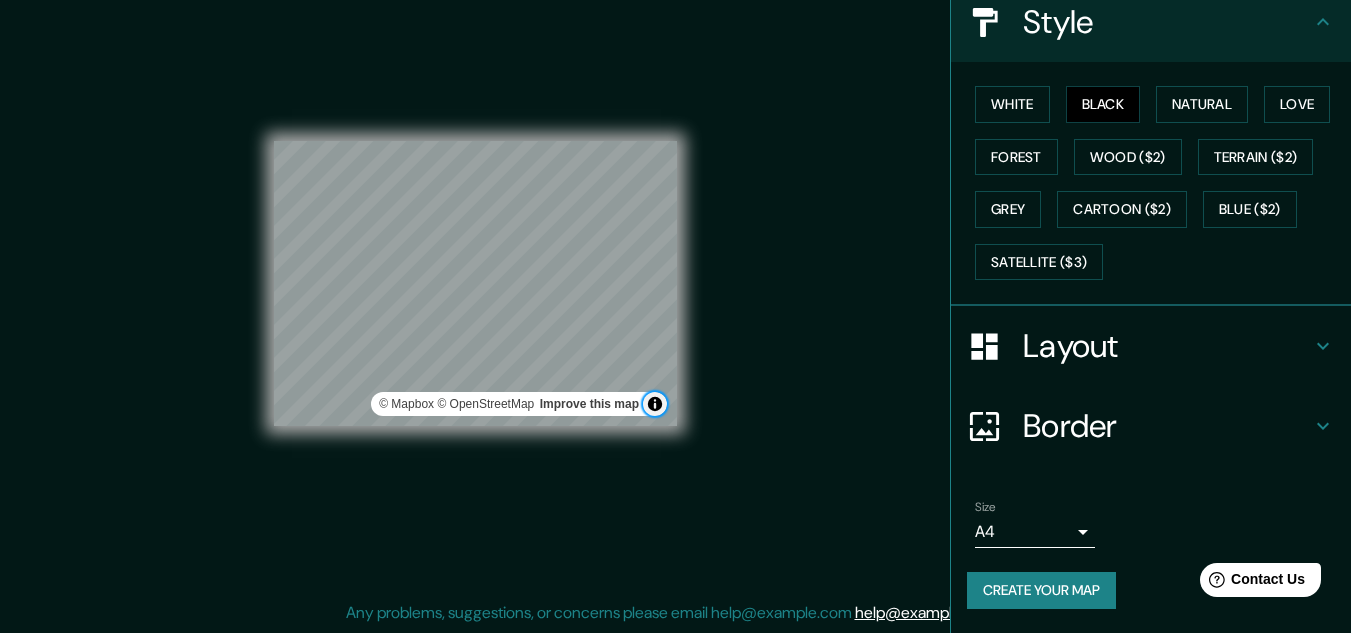 click at bounding box center [655, 404] 